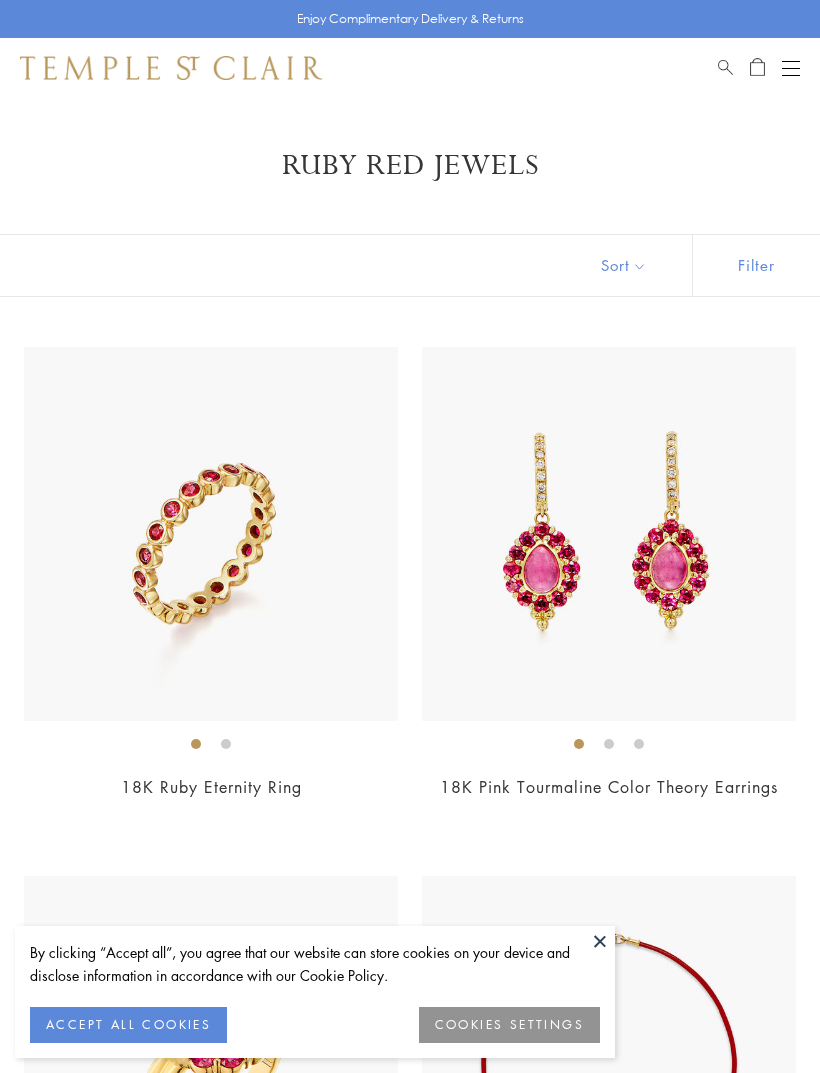 scroll, scrollTop: 0, scrollLeft: 0, axis: both 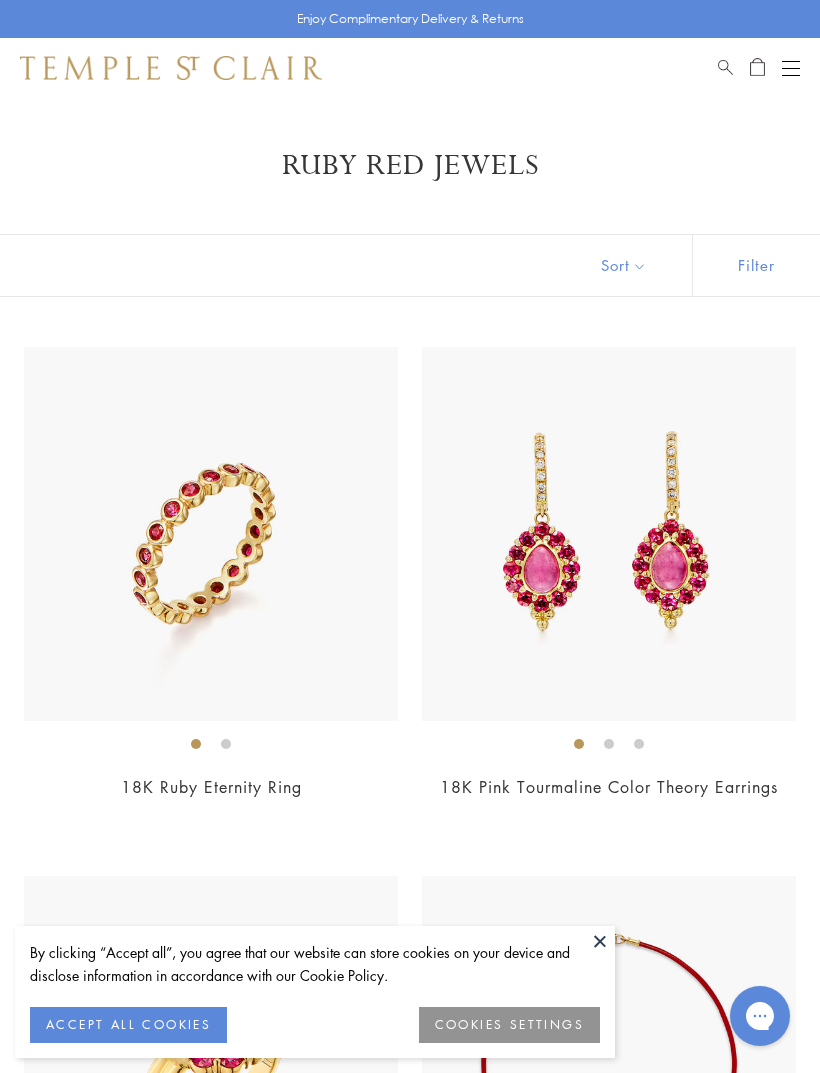click on "18K Ruby Eternity Ring" at bounding box center [211, 787] 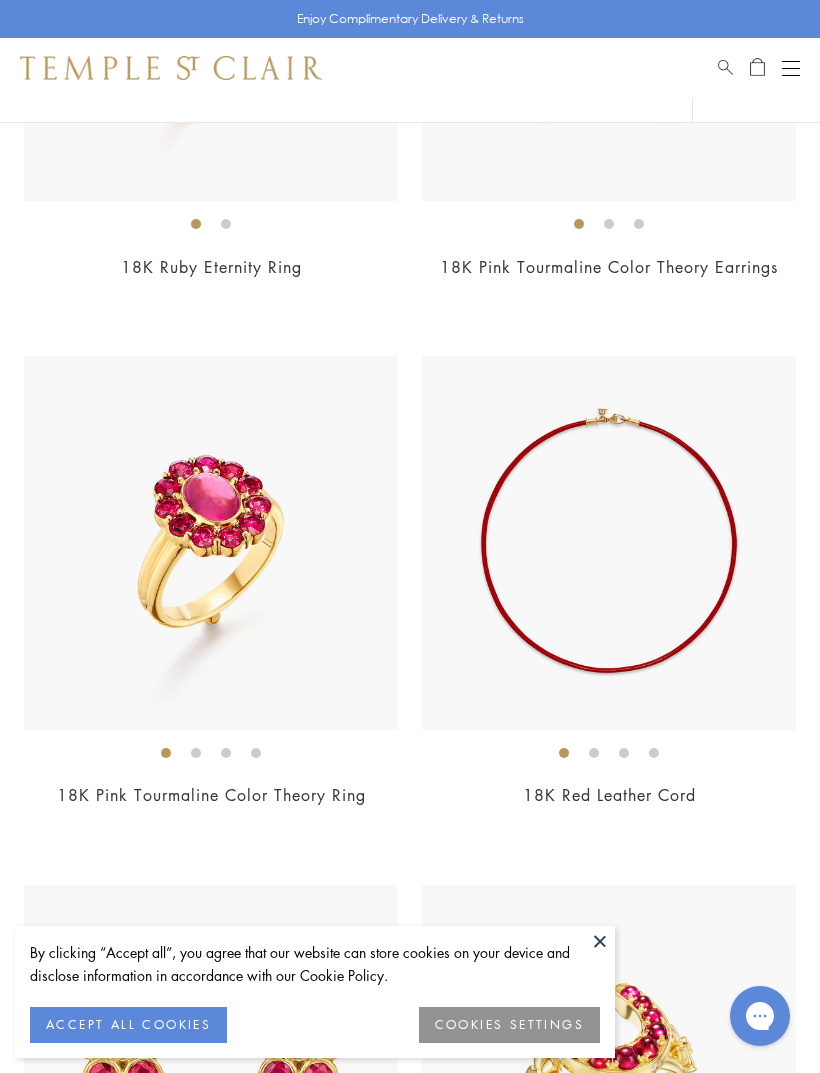 scroll, scrollTop: 548, scrollLeft: 0, axis: vertical 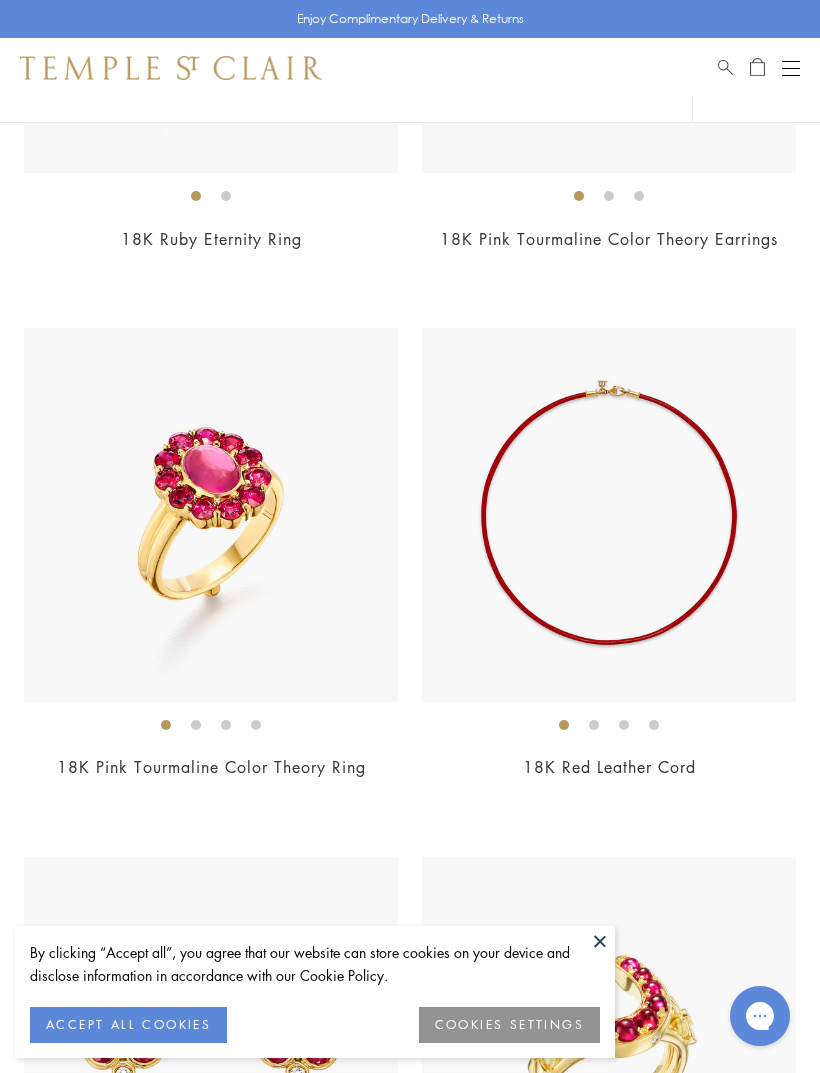click on "18K Pink Tourmaline Color Theory Ring" at bounding box center (211, 767) 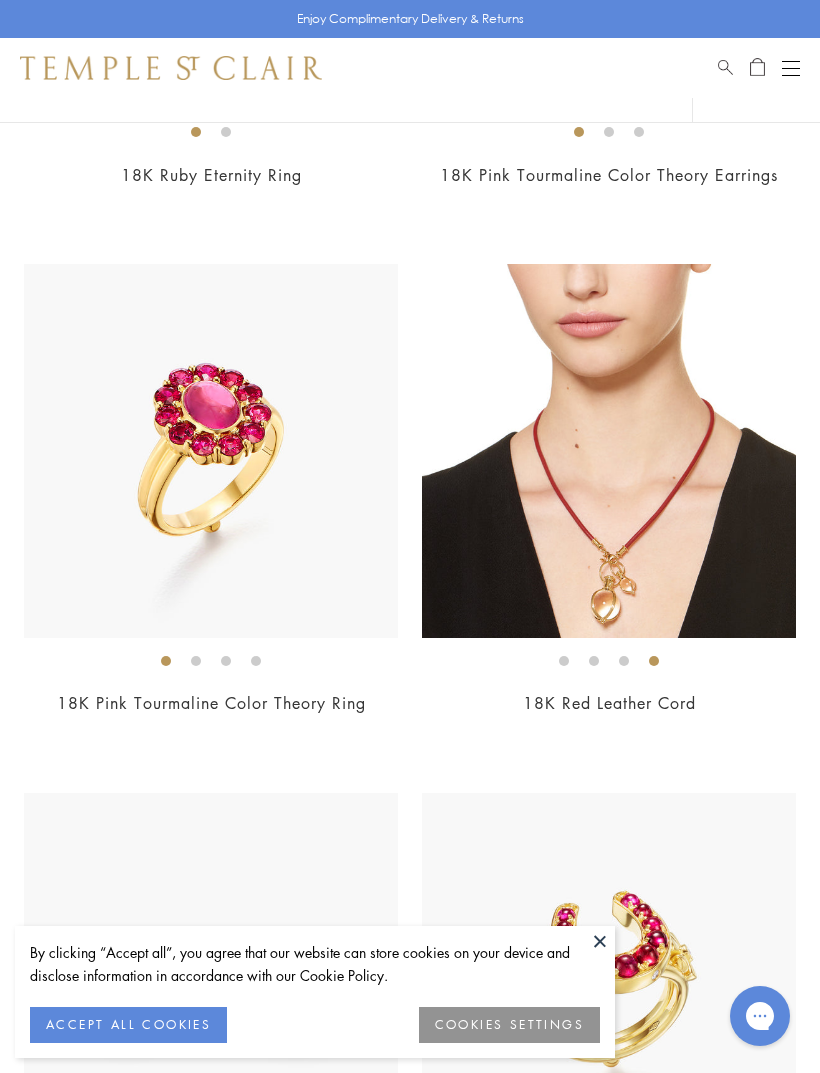 click on "18K Red Leather Cord" at bounding box center (609, 703) 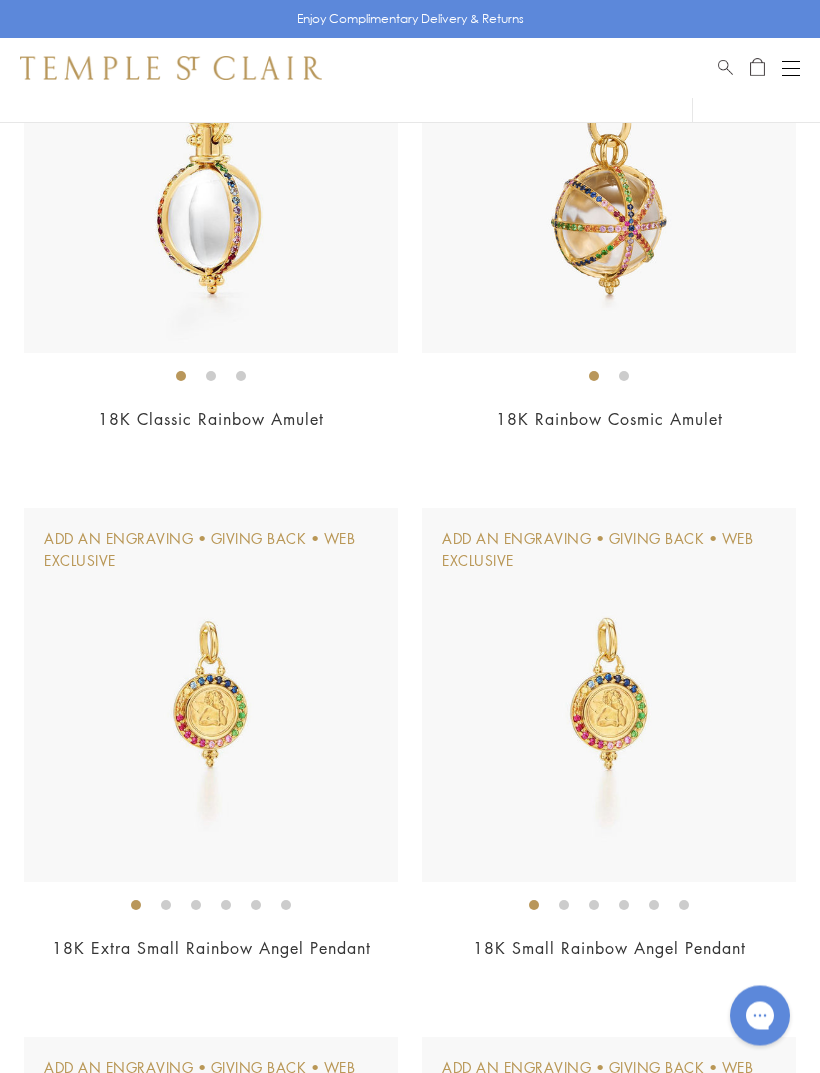 scroll, scrollTop: 4070, scrollLeft: 0, axis: vertical 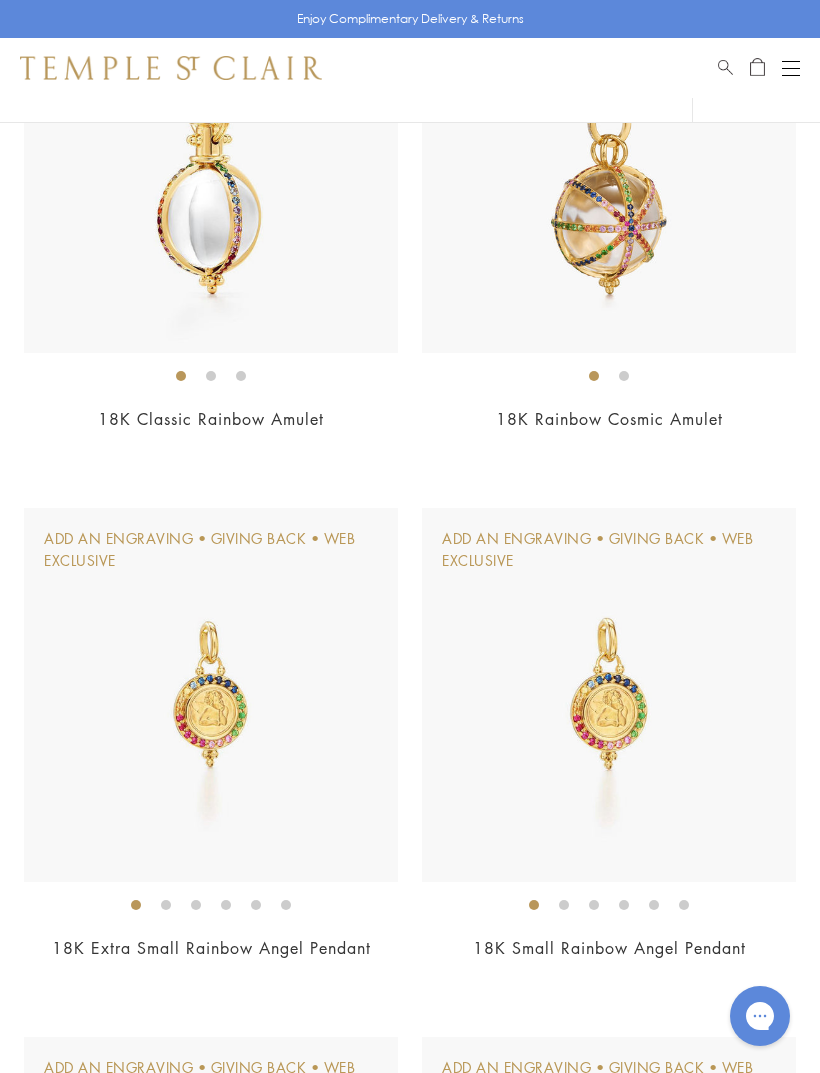 click on "Add An Engraving • Giving Back • Web Exclusive
18K Small Rainbow Angel Pendant
$2,500" at bounding box center [609, 747] 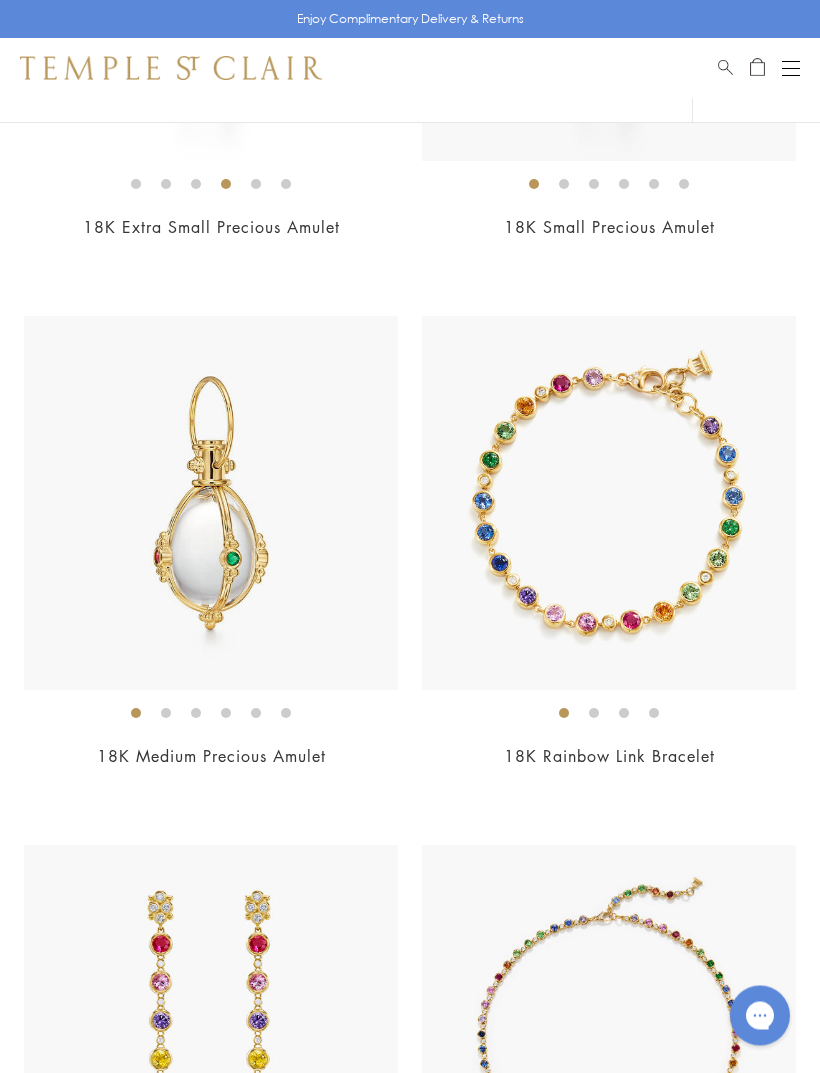 scroll, scrollTop: 7436, scrollLeft: 0, axis: vertical 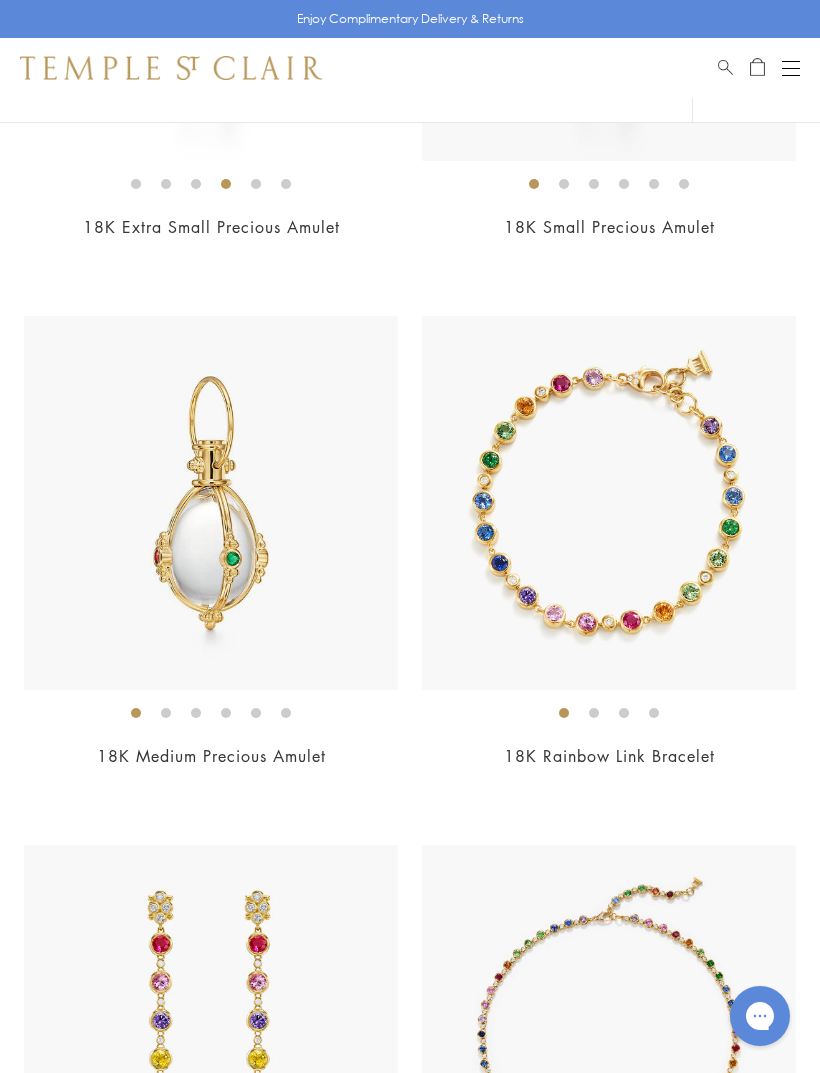 click on "18K Rainbow Link Bracelet" at bounding box center (609, 756) 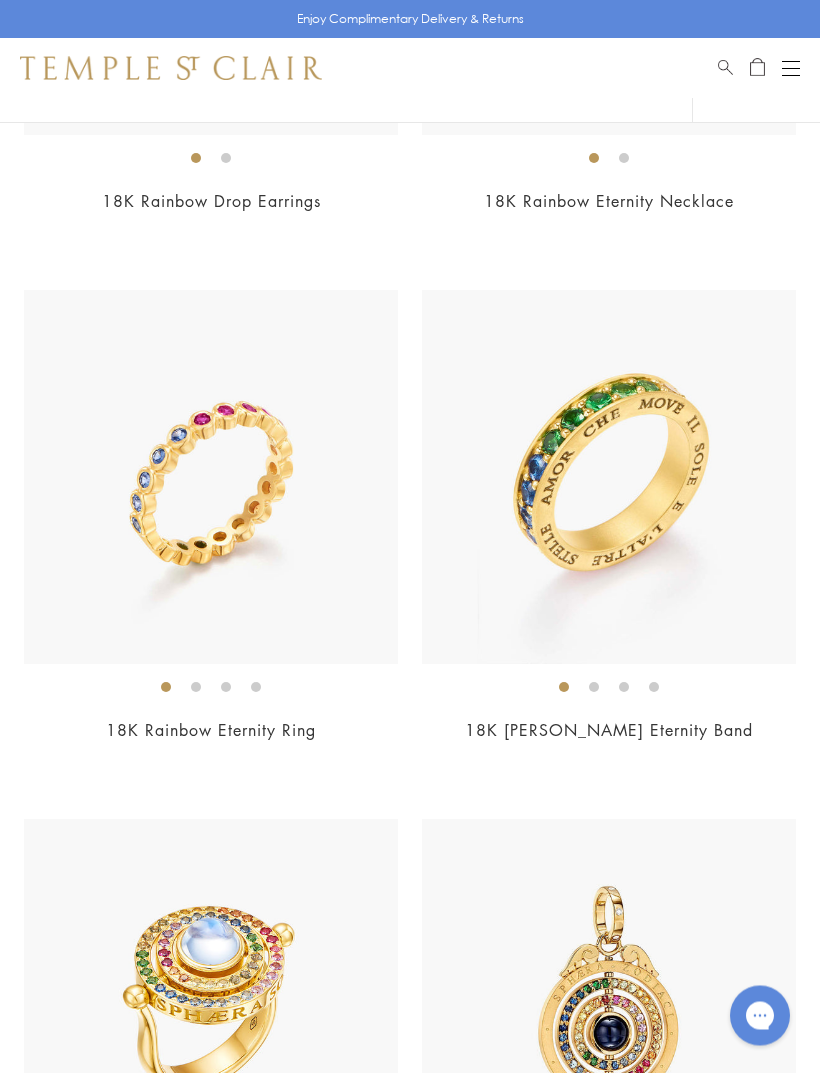 scroll, scrollTop: 8521, scrollLeft: 0, axis: vertical 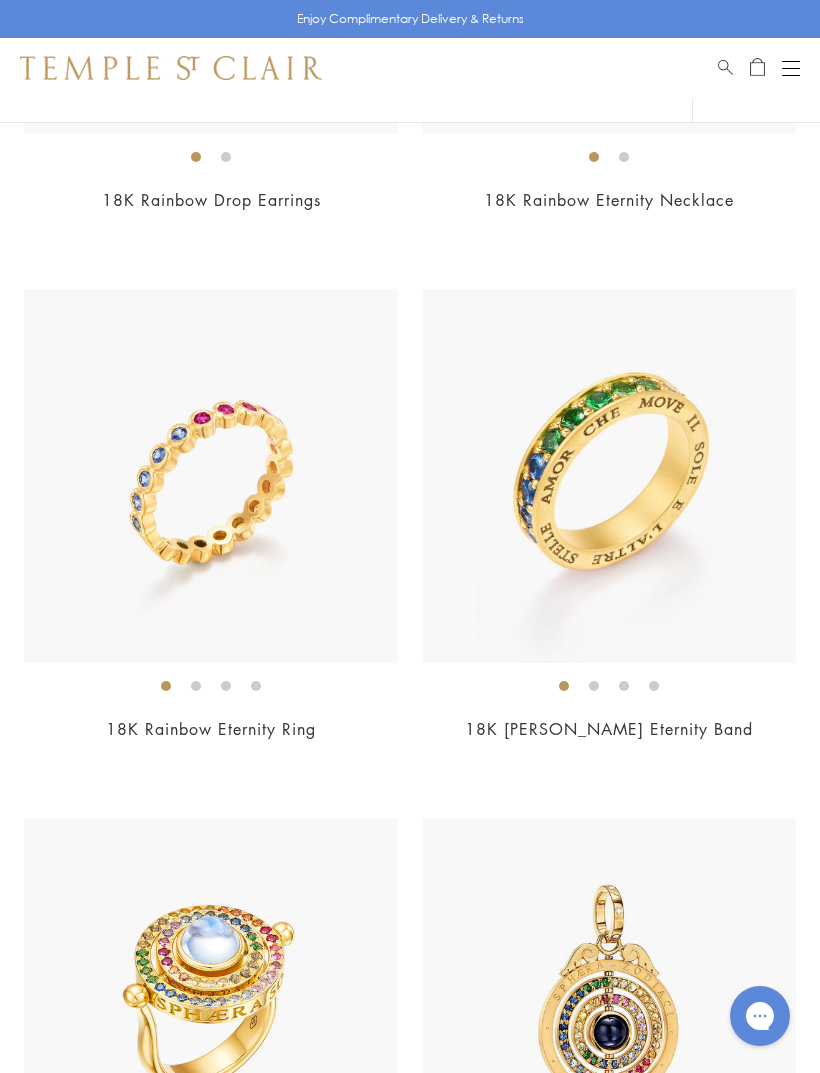 click on "18K Rainbow Eternity Ring" at bounding box center [211, 729] 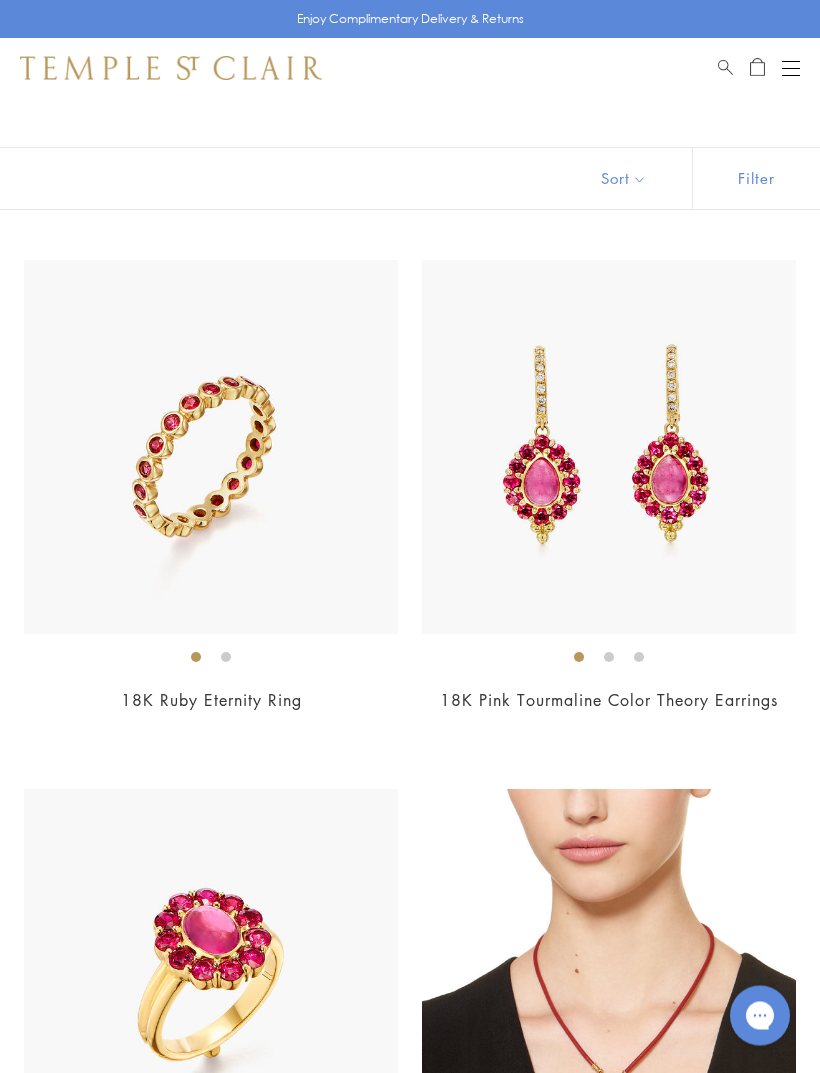 scroll, scrollTop: 0, scrollLeft: 0, axis: both 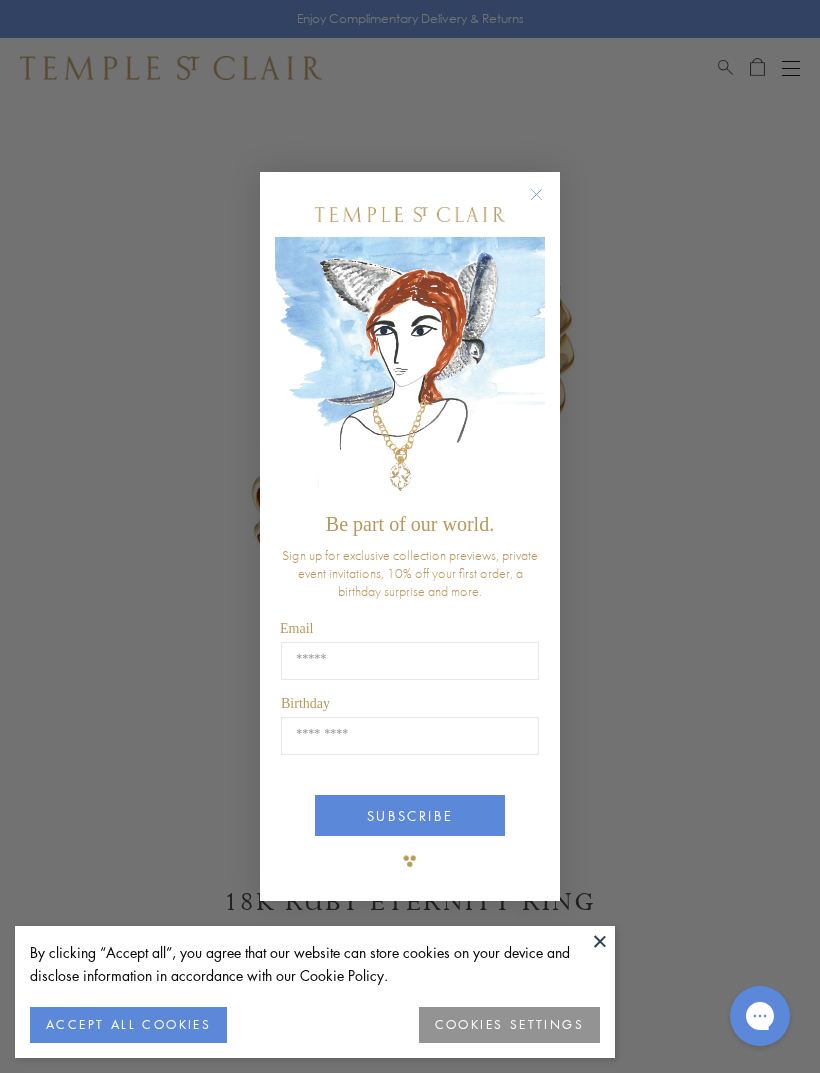 click 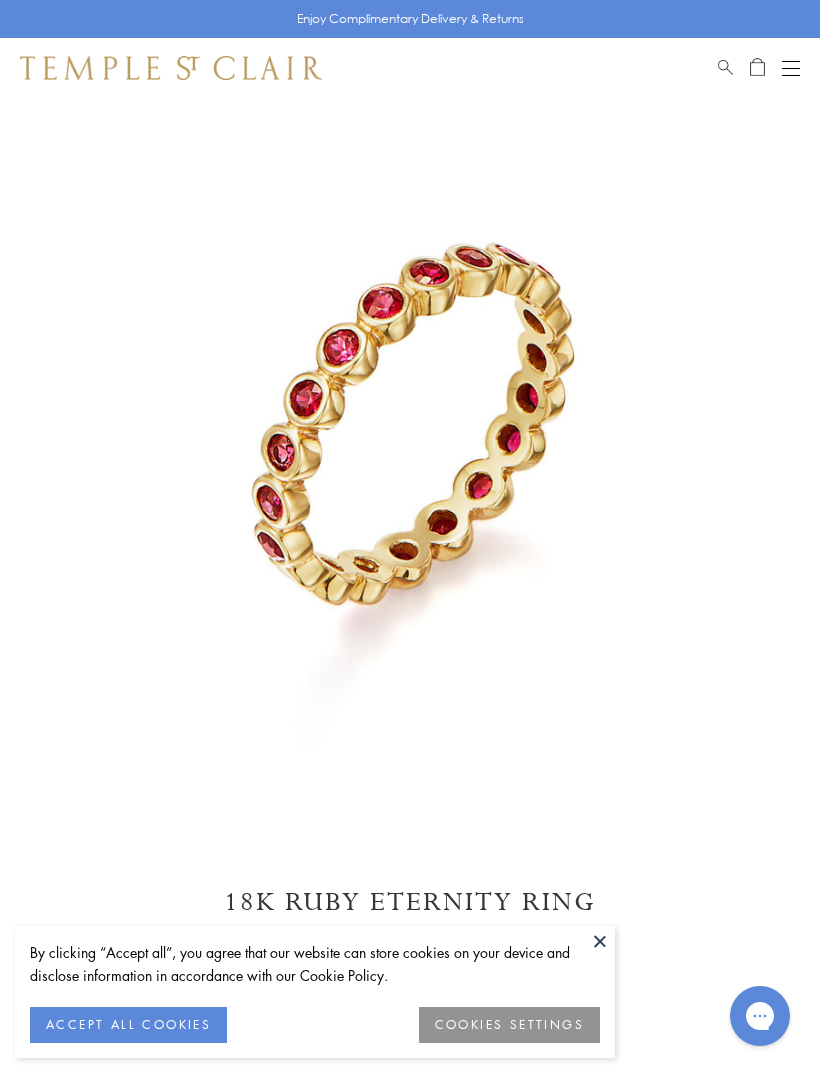 click at bounding box center [600, 941] 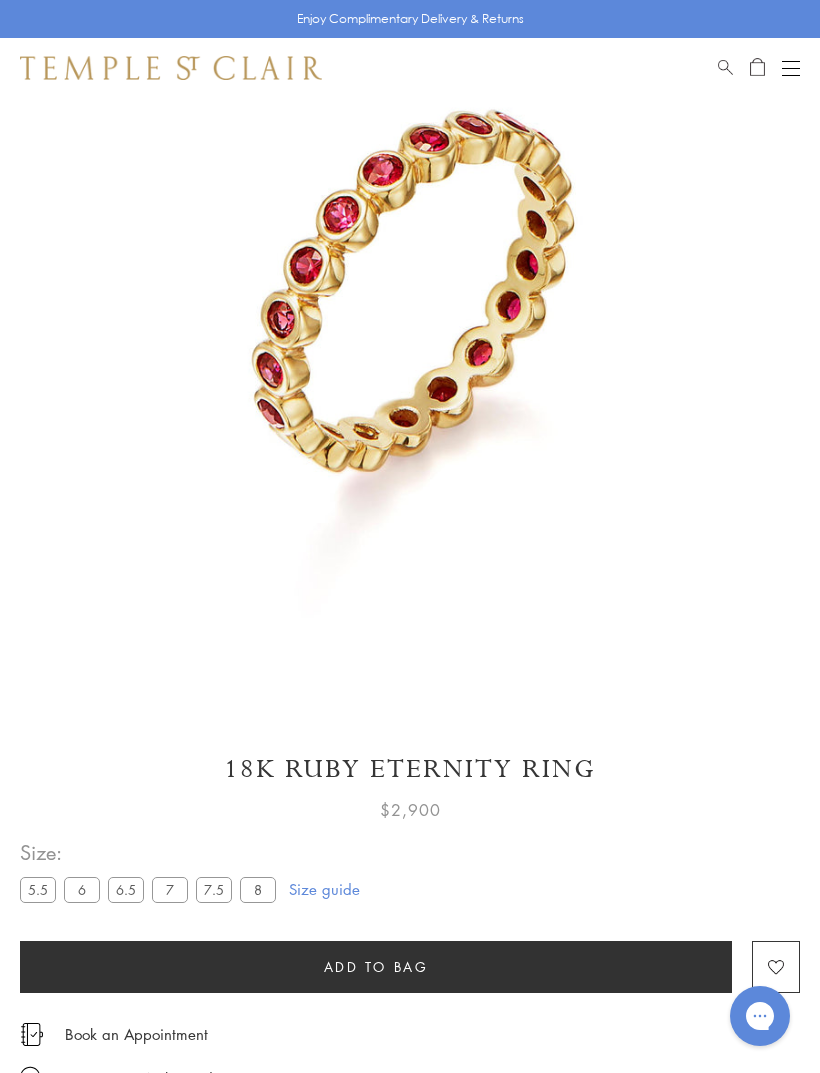 scroll, scrollTop: 214, scrollLeft: 0, axis: vertical 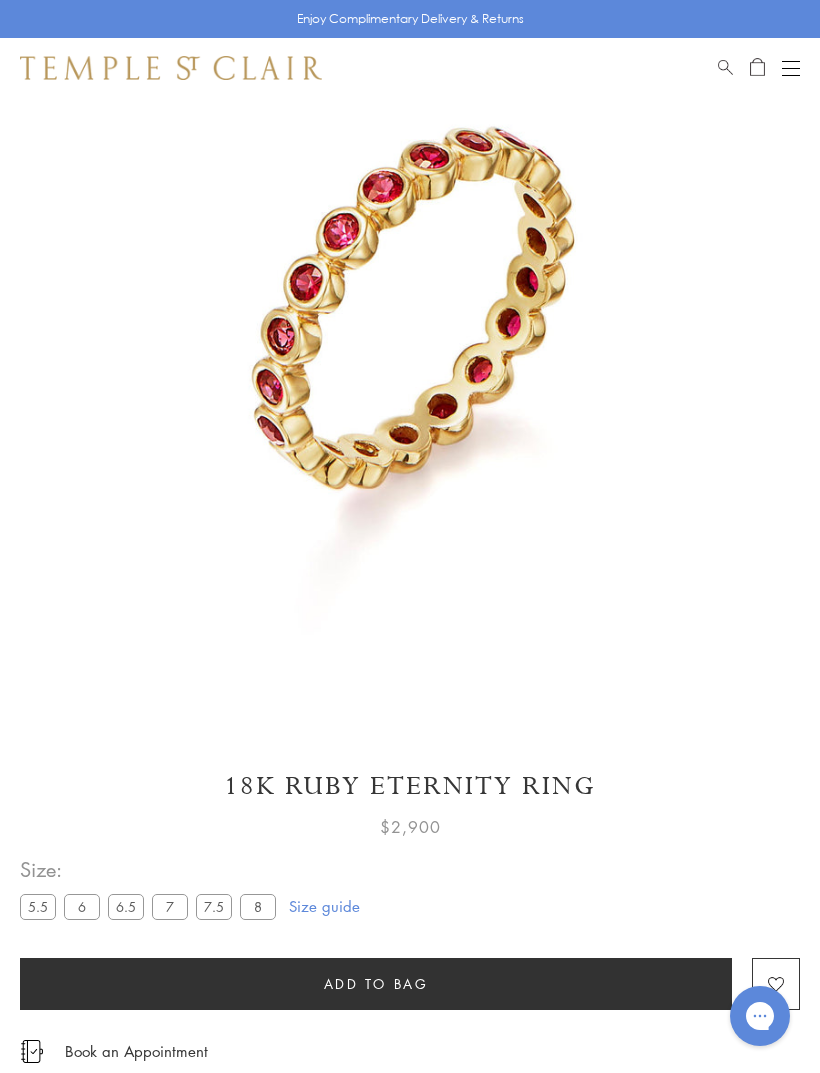 click on "6" at bounding box center [82, 906] 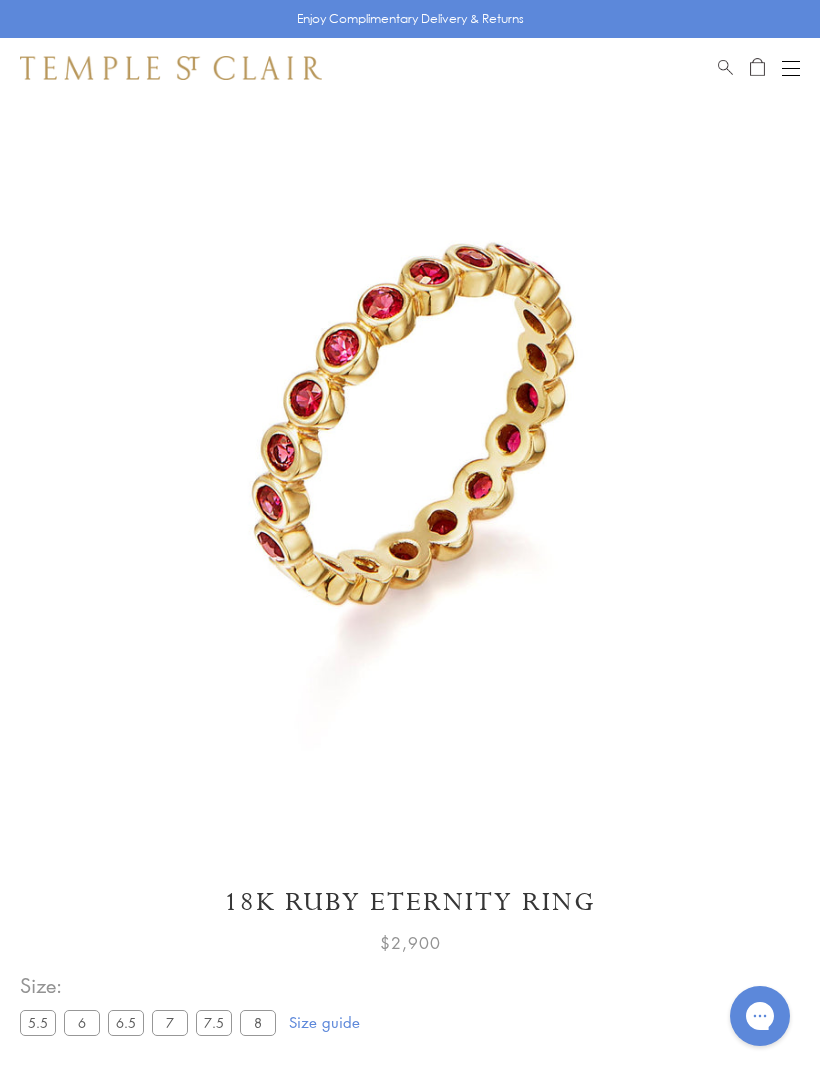scroll, scrollTop: 0, scrollLeft: 0, axis: both 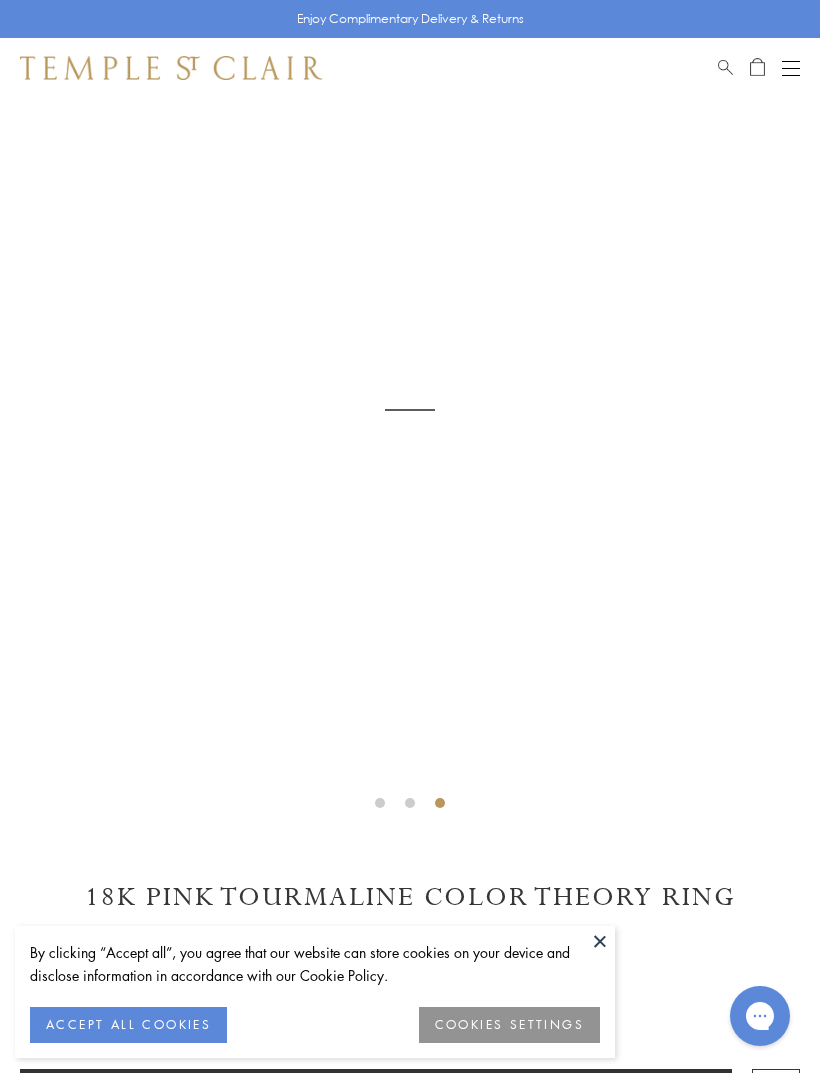 click at bounding box center [600, 941] 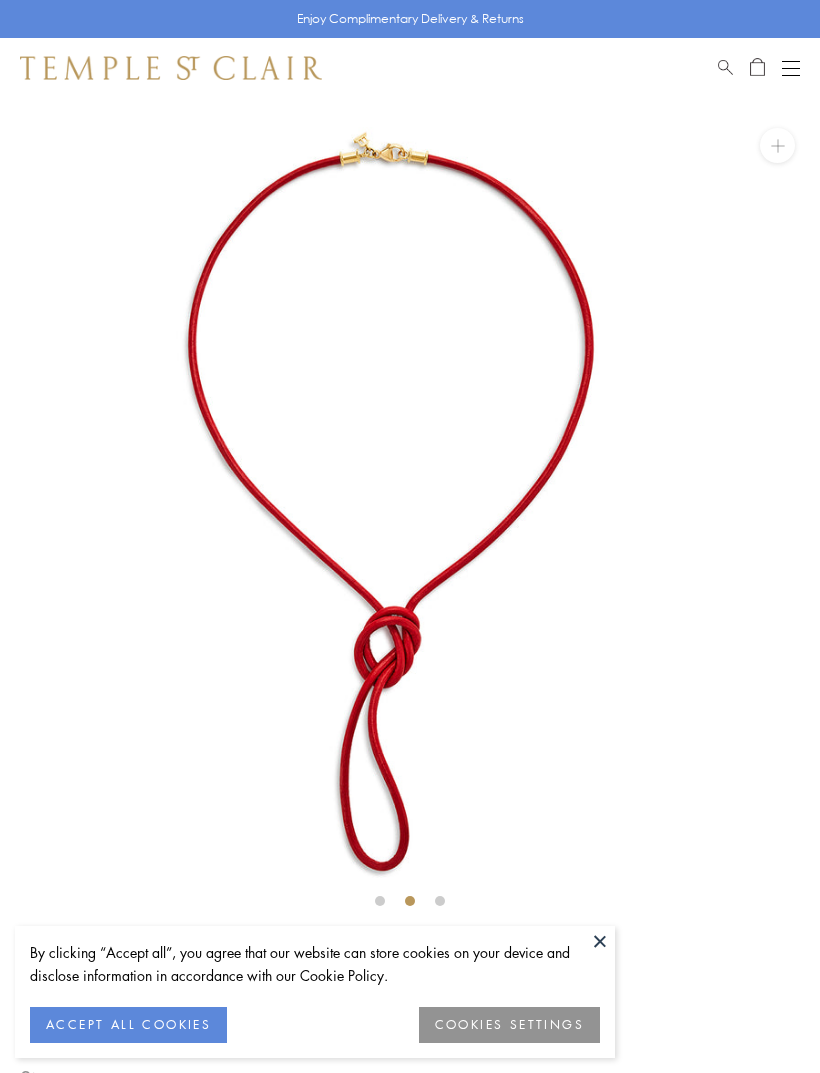 scroll, scrollTop: 0, scrollLeft: 0, axis: both 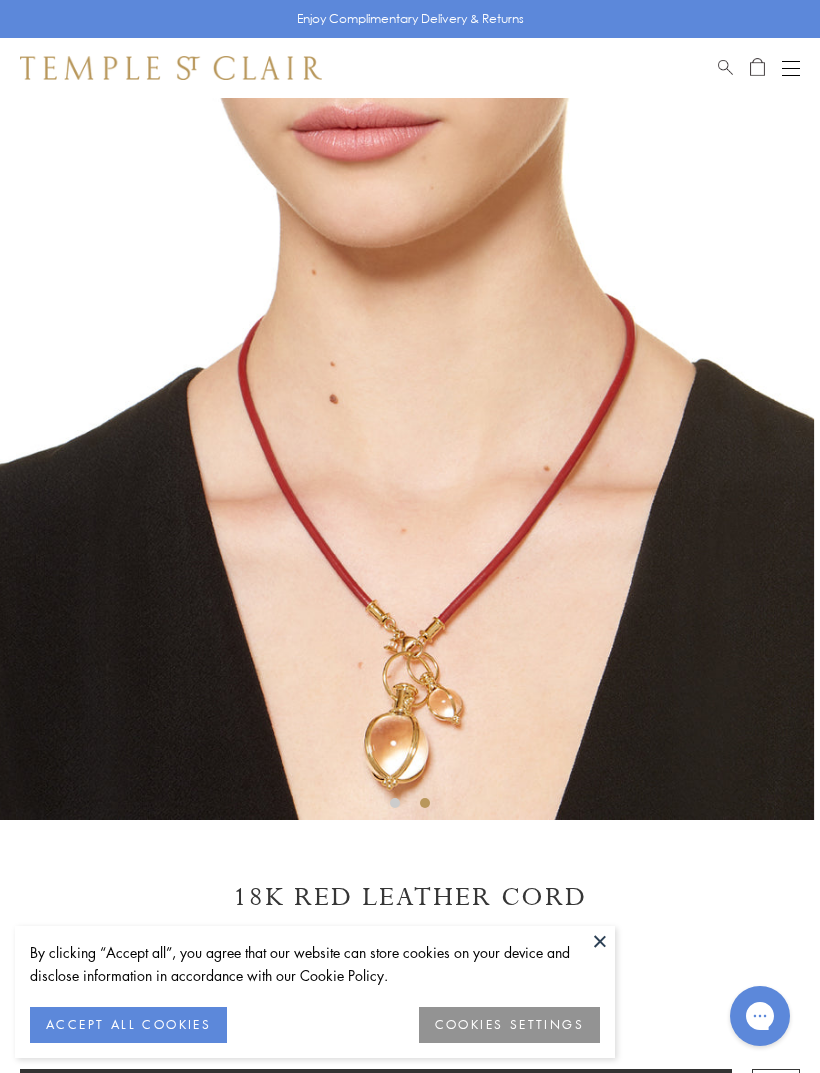 click at bounding box center [600, 941] 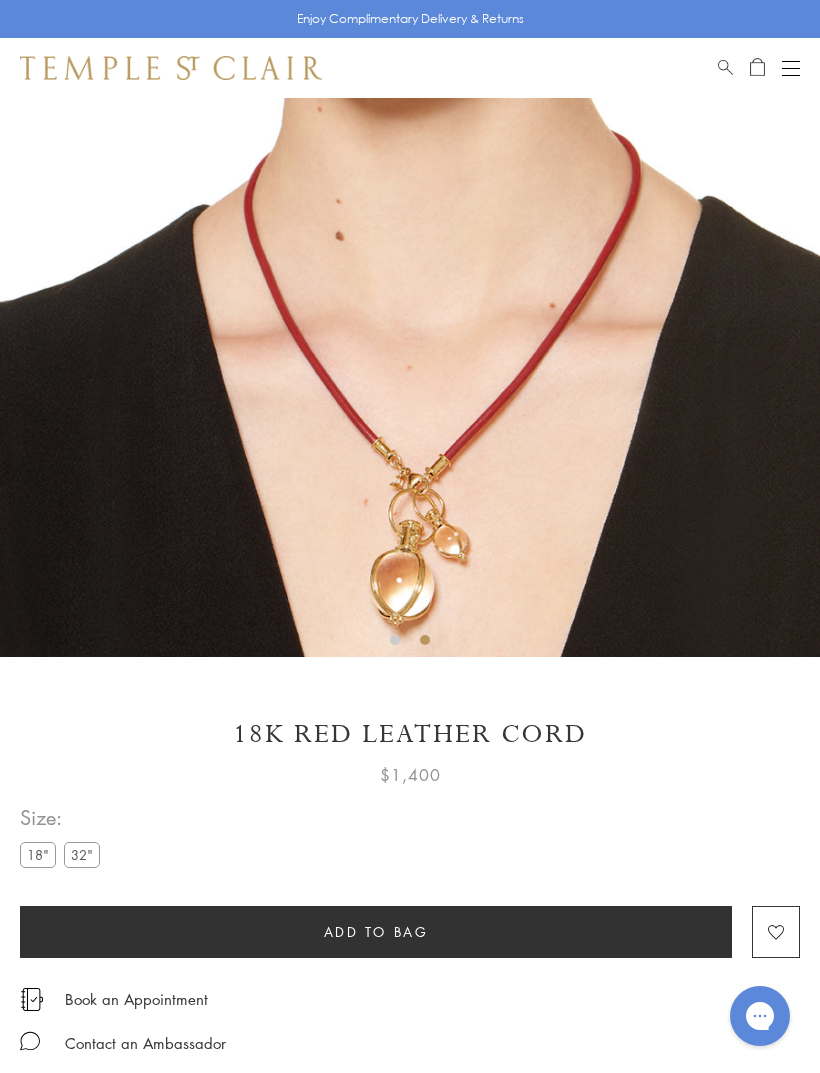 scroll, scrollTop: 283, scrollLeft: 0, axis: vertical 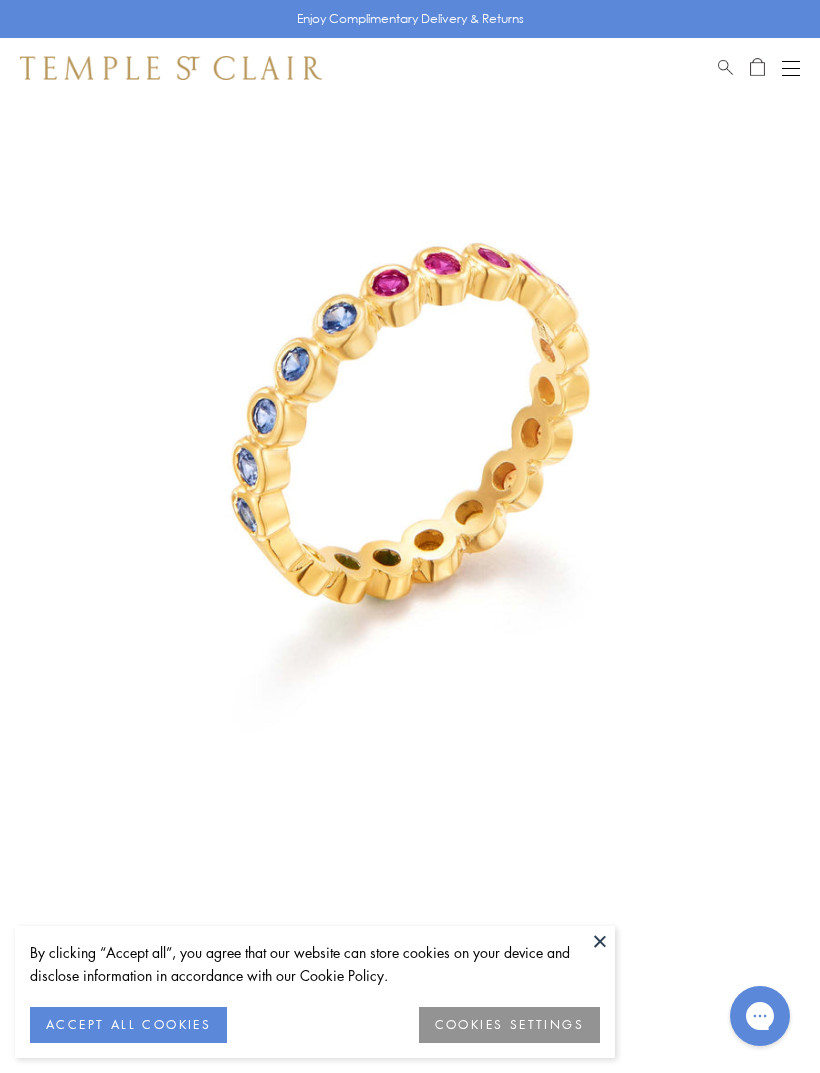 click at bounding box center [600, 941] 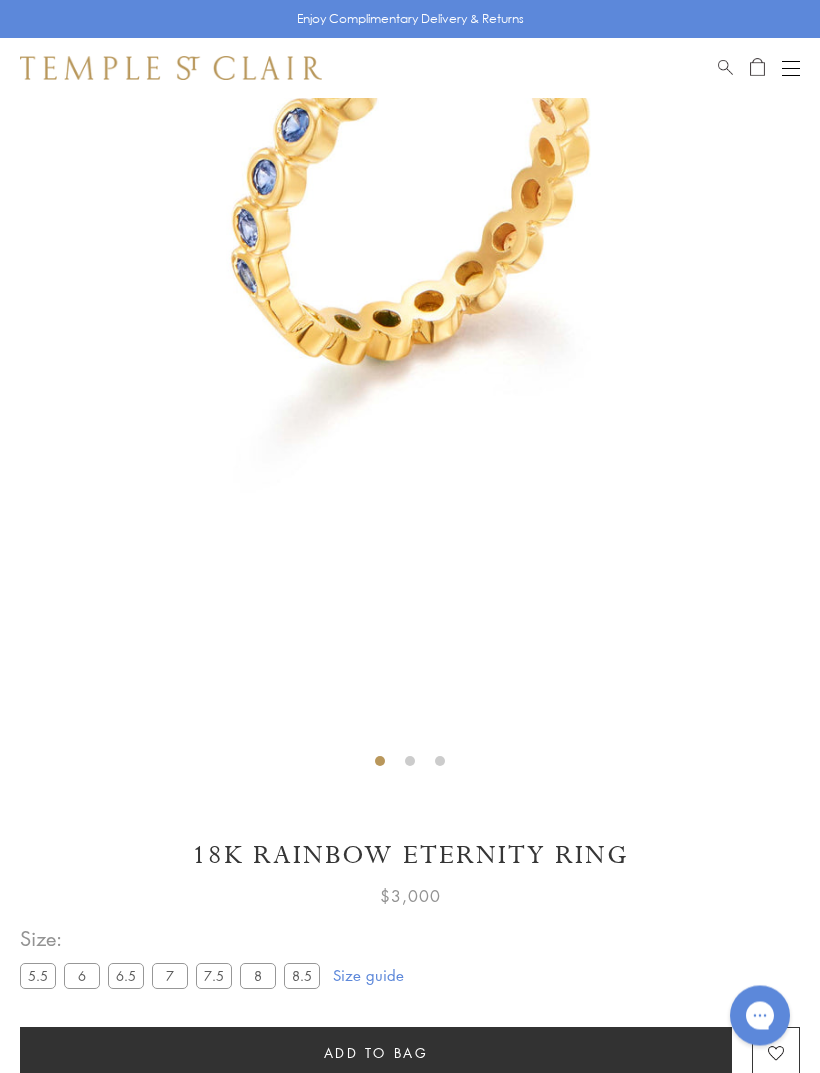 scroll, scrollTop: 337, scrollLeft: 0, axis: vertical 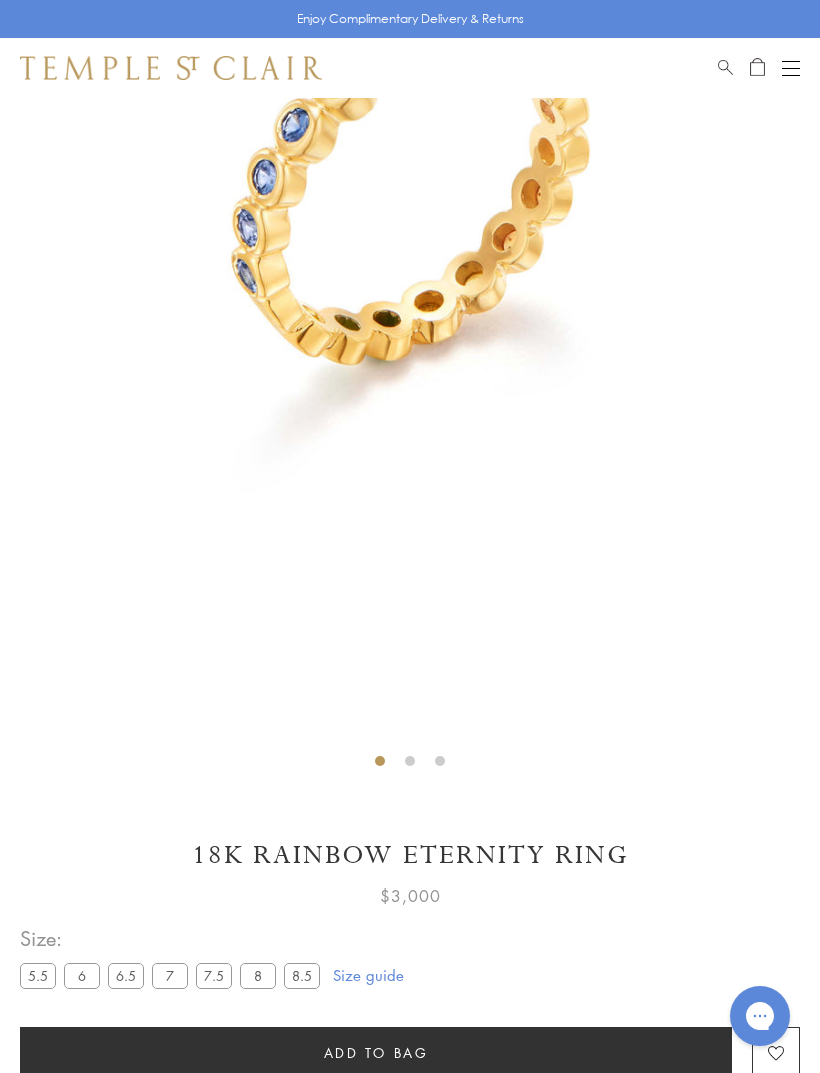 click on "6" at bounding box center (82, 975) 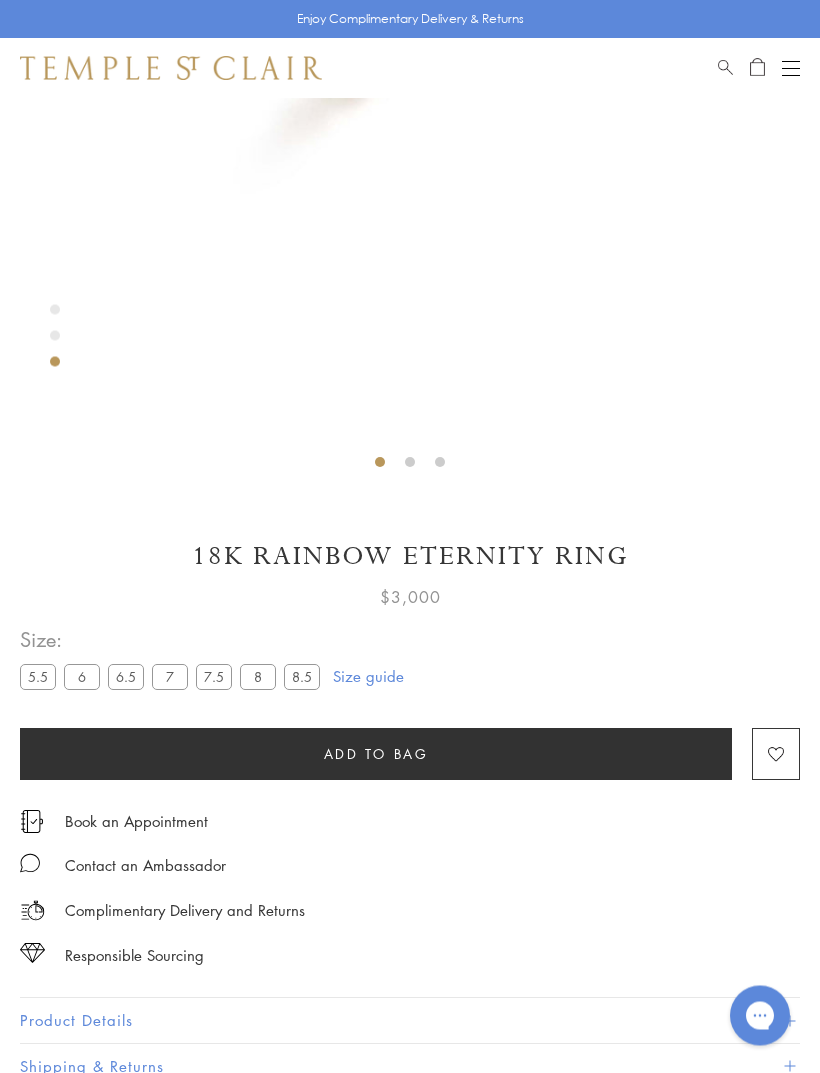scroll, scrollTop: 636, scrollLeft: 0, axis: vertical 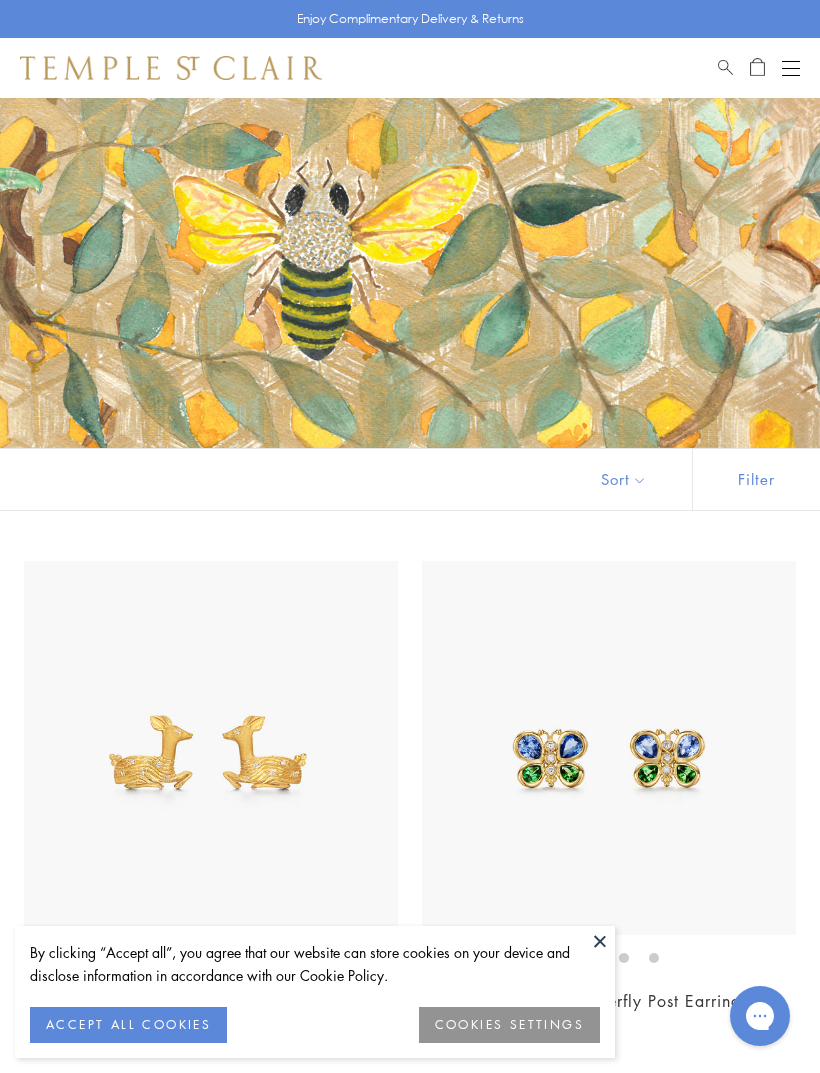 click at bounding box center [600, 941] 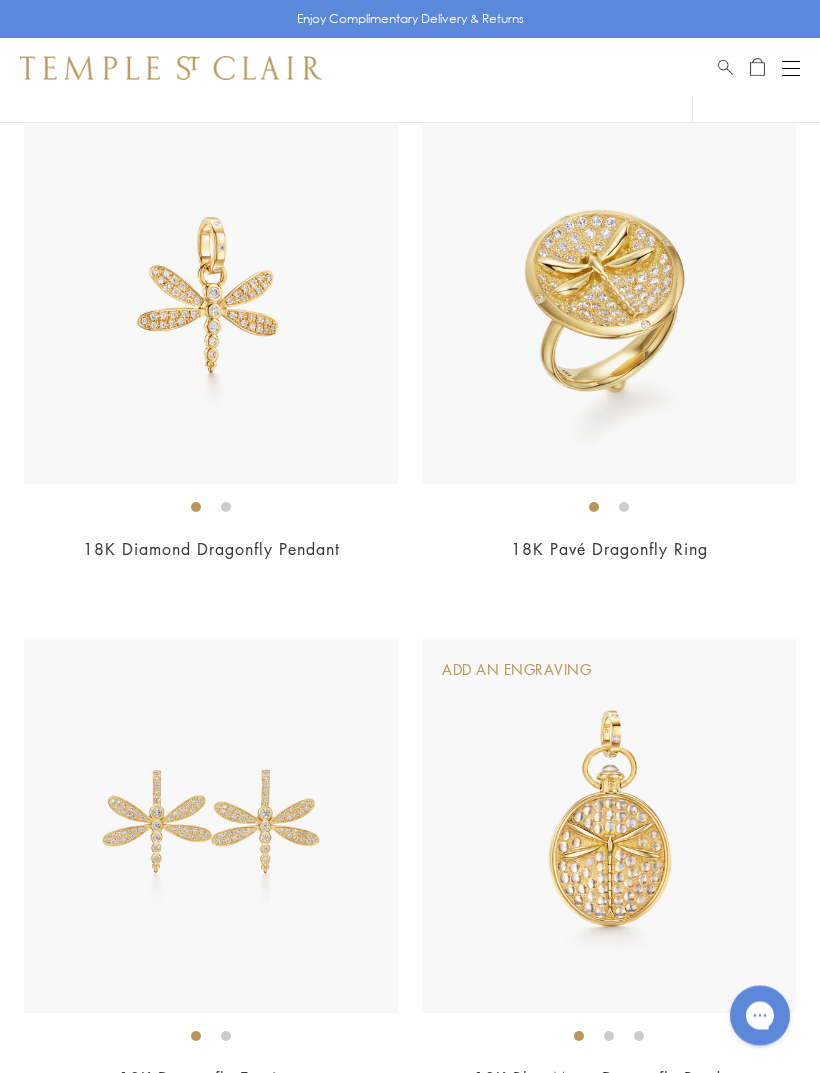 scroll, scrollTop: 2038, scrollLeft: 0, axis: vertical 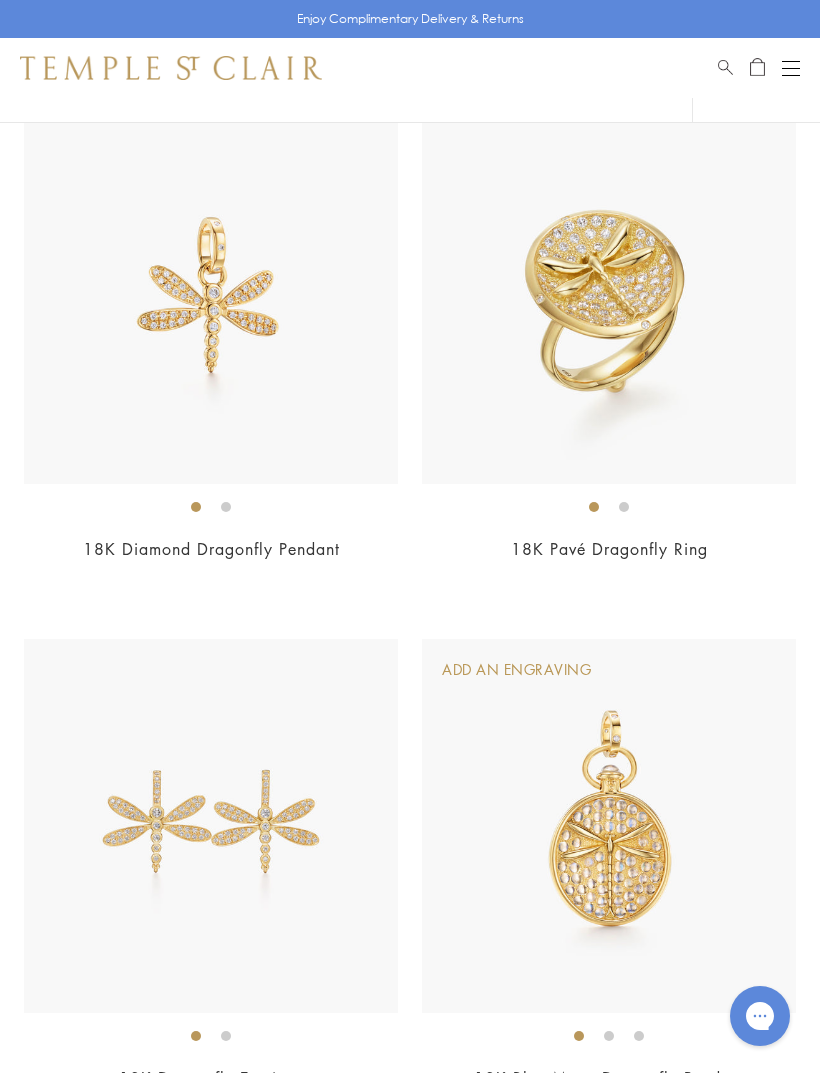 click on "18K Pavé Dragonfly Ring" at bounding box center [609, 549] 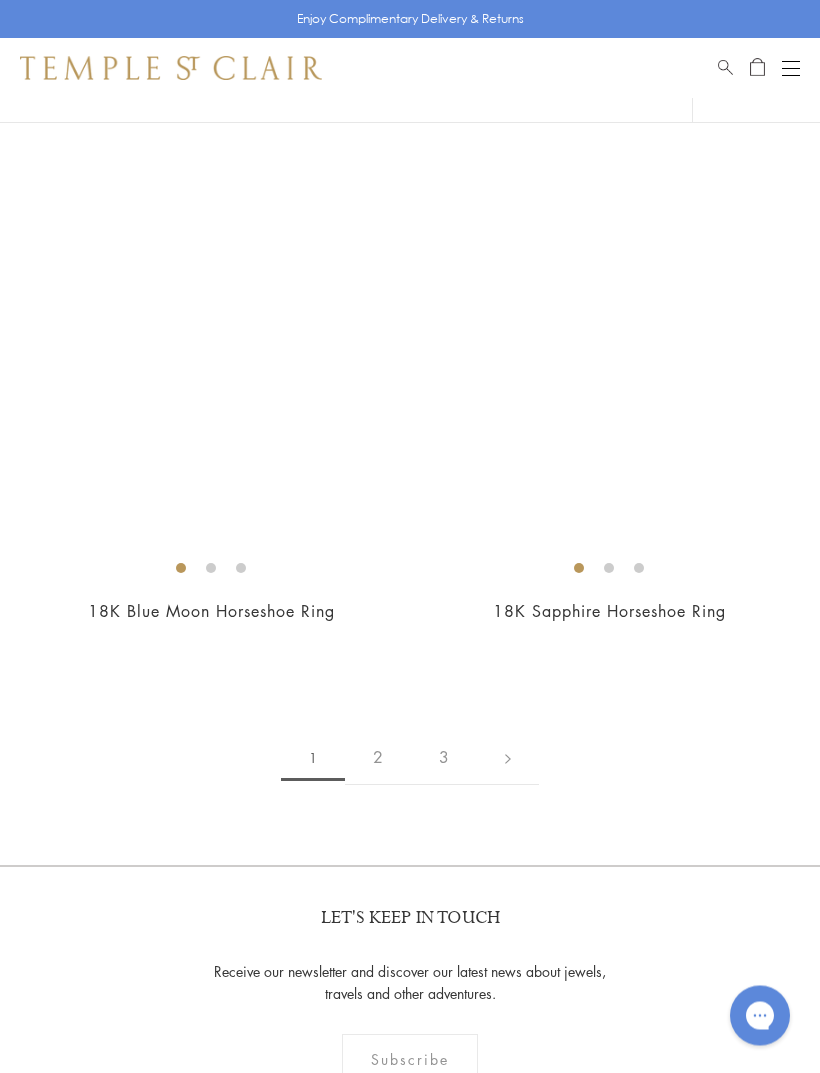 scroll, scrollTop: 15729, scrollLeft: 0, axis: vertical 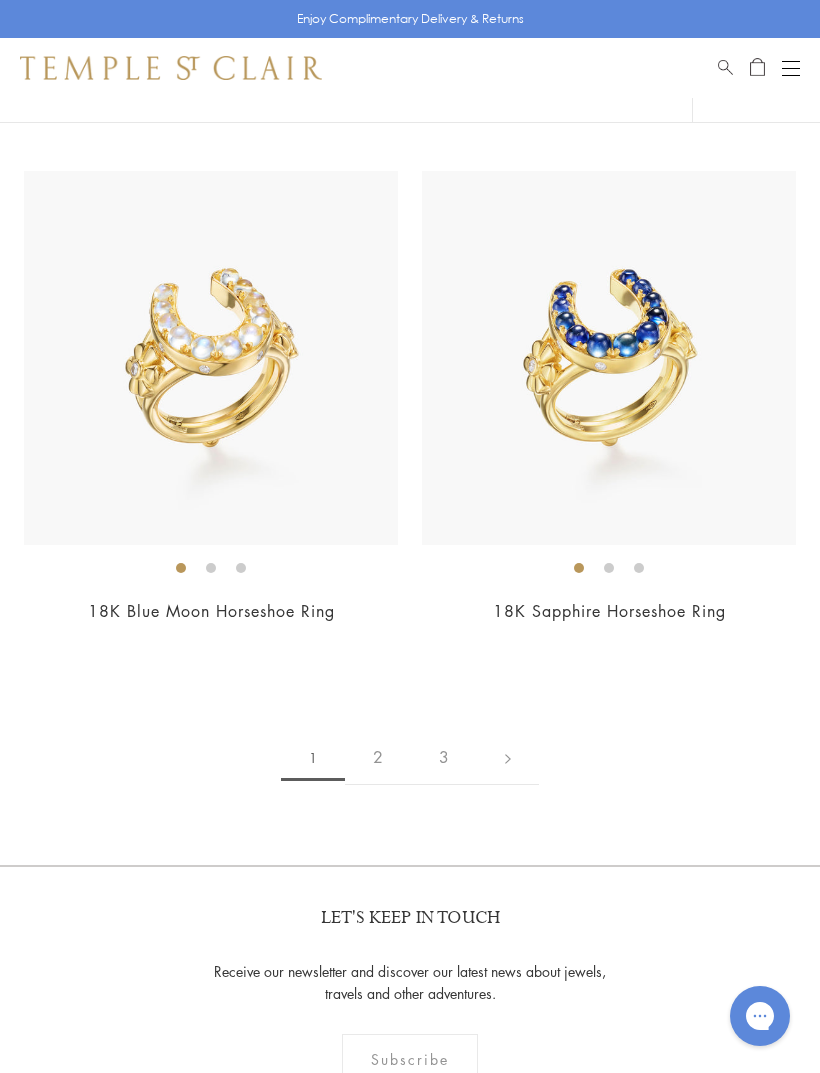 click on "2" at bounding box center [378, 757] 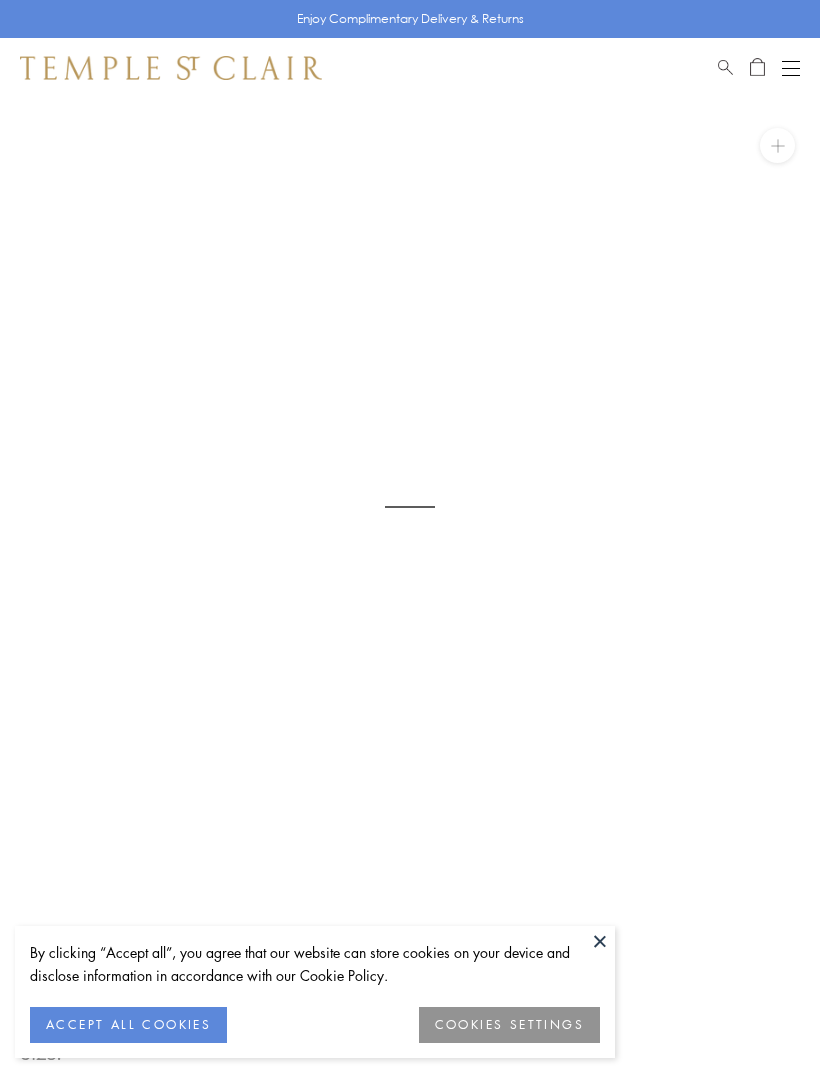 scroll, scrollTop: 0, scrollLeft: 0, axis: both 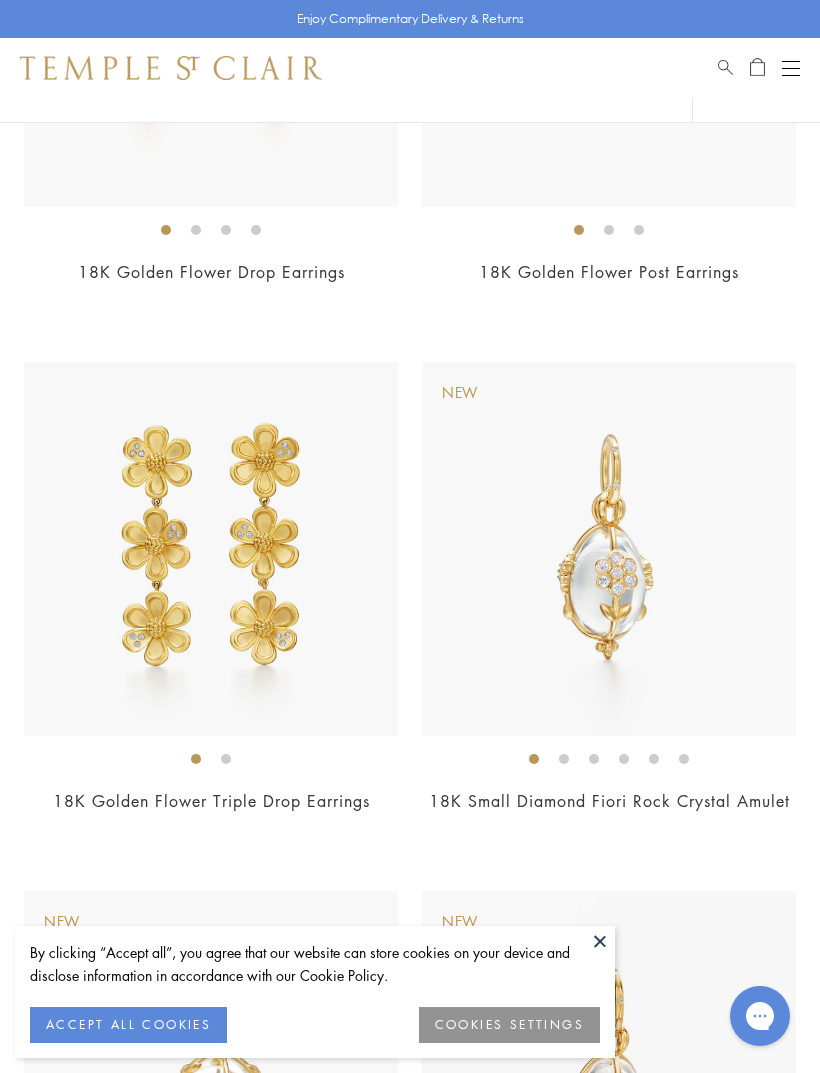click at bounding box center [600, 941] 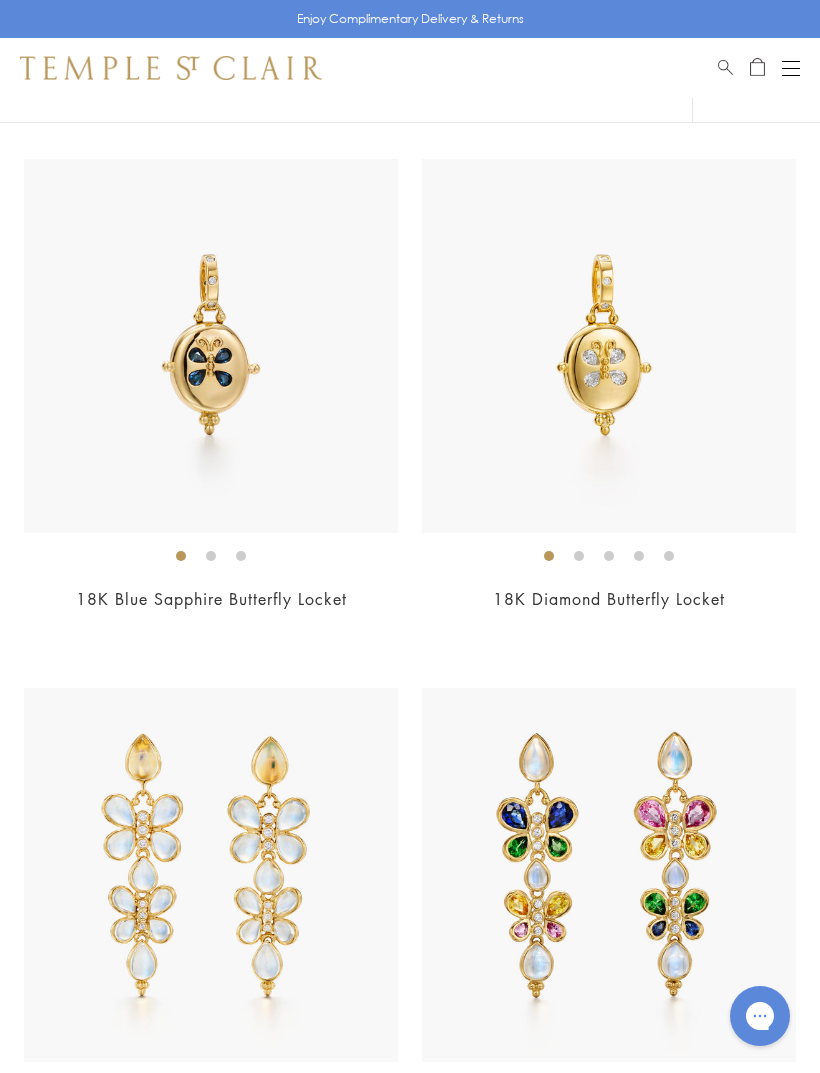 scroll, scrollTop: 12067, scrollLeft: 0, axis: vertical 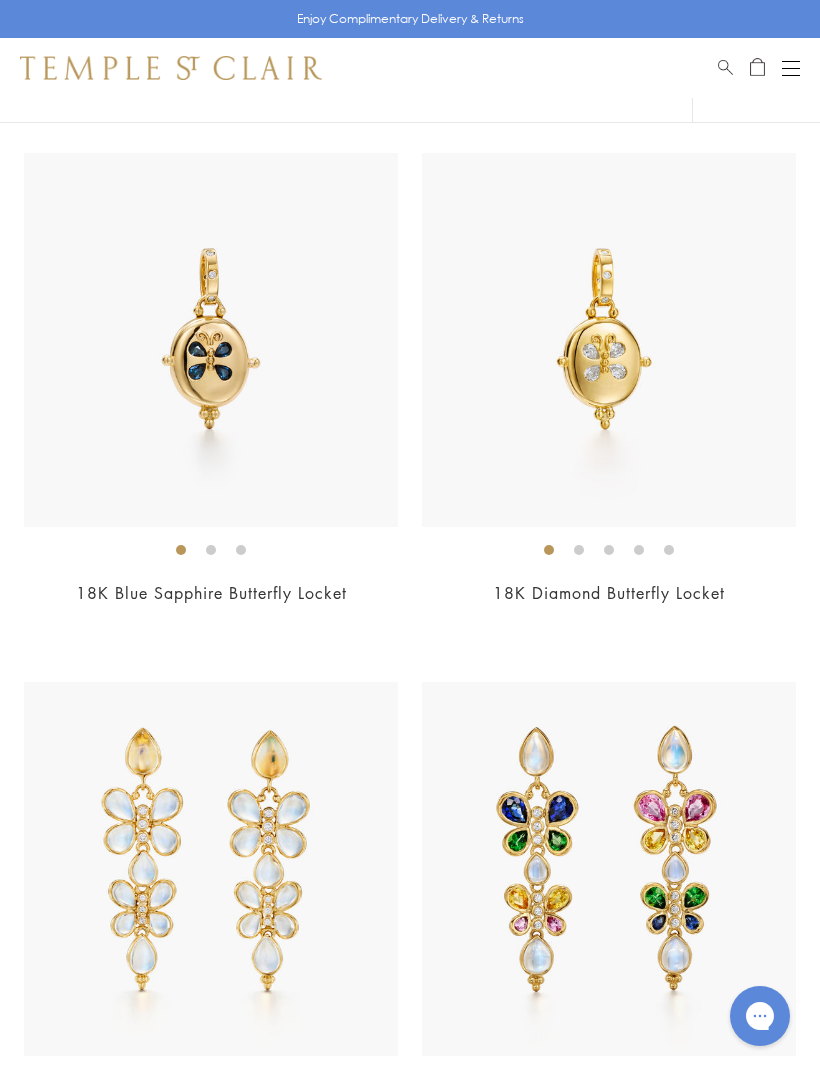 click on "18K Blue Sapphire Butterfly Locket" at bounding box center (211, 593) 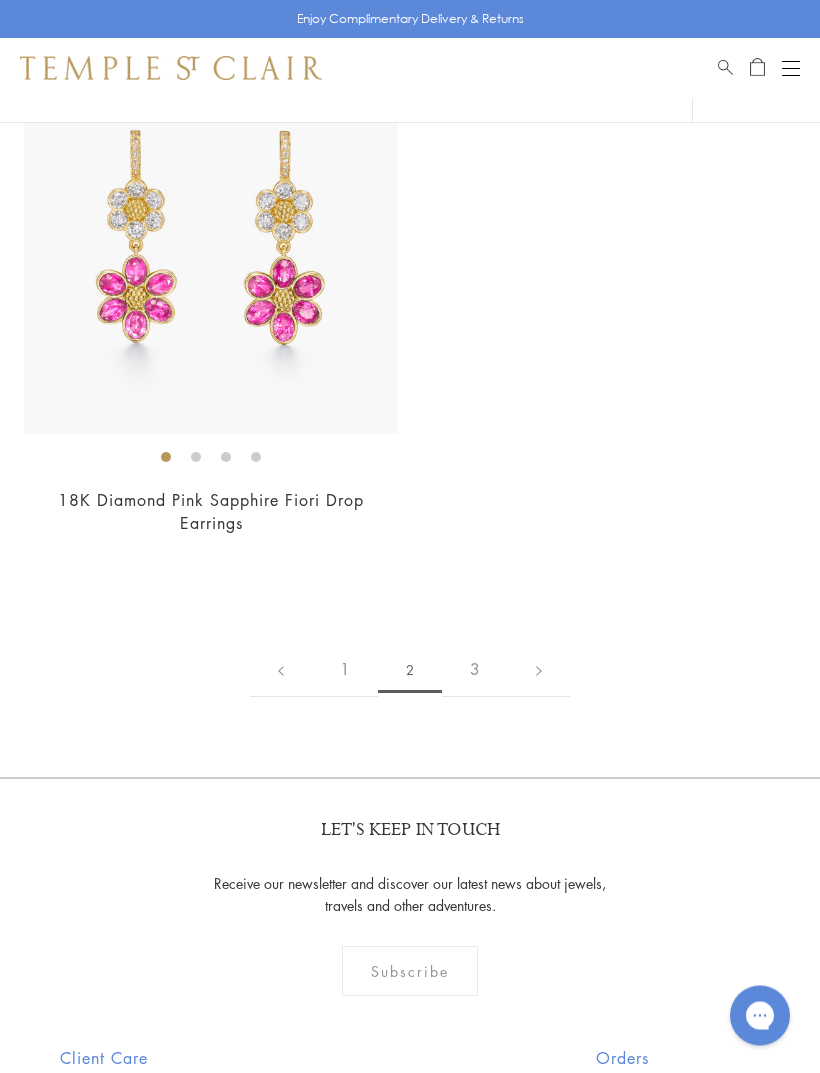 scroll, scrollTop: 15334, scrollLeft: 0, axis: vertical 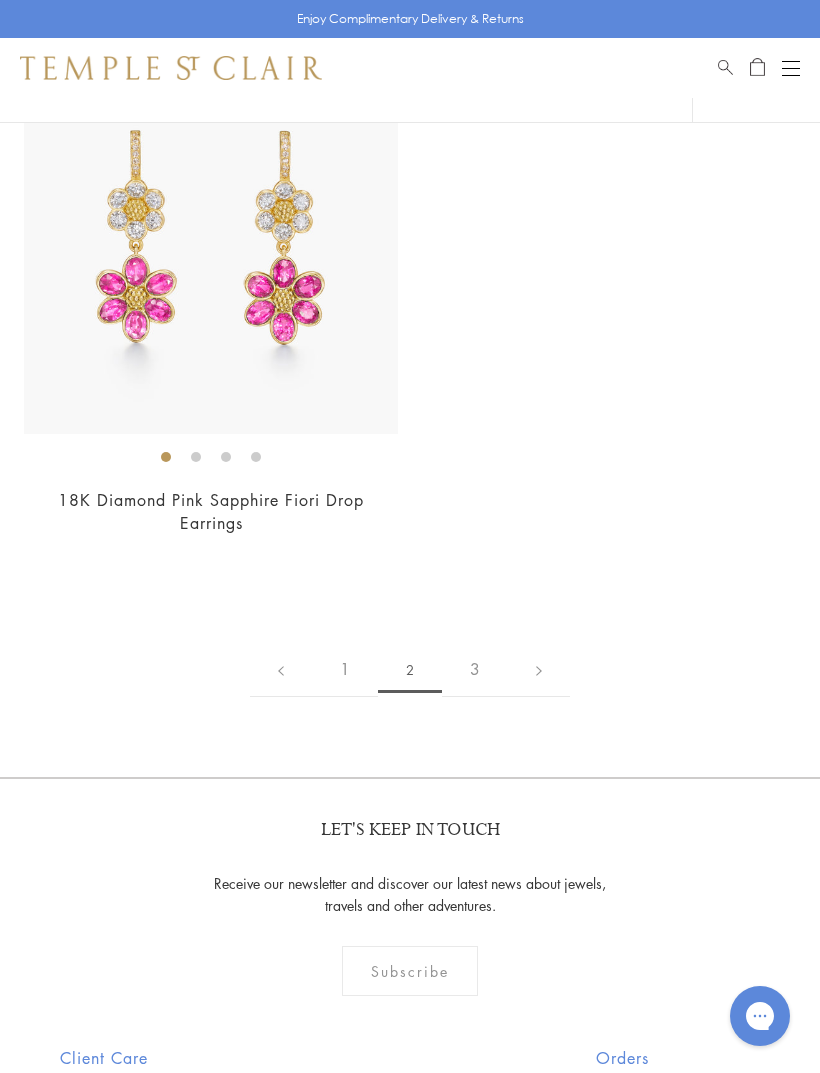click on "3" at bounding box center (475, 669) 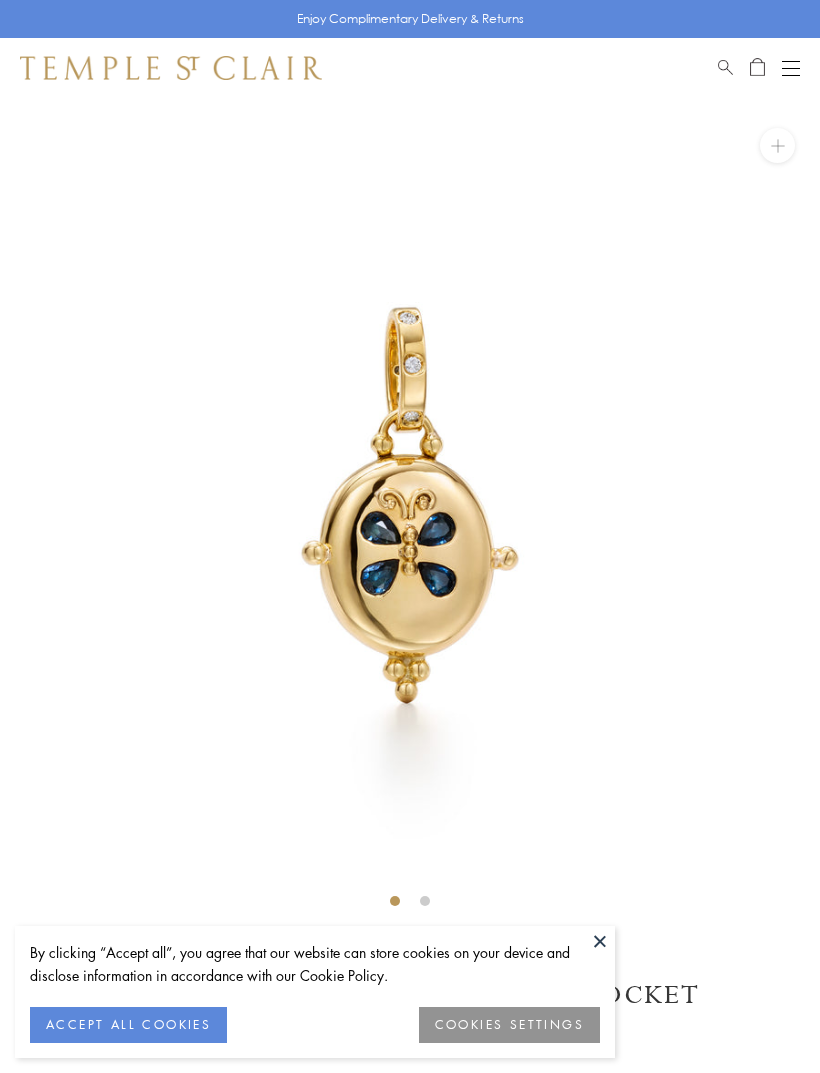 scroll, scrollTop: 0, scrollLeft: 0, axis: both 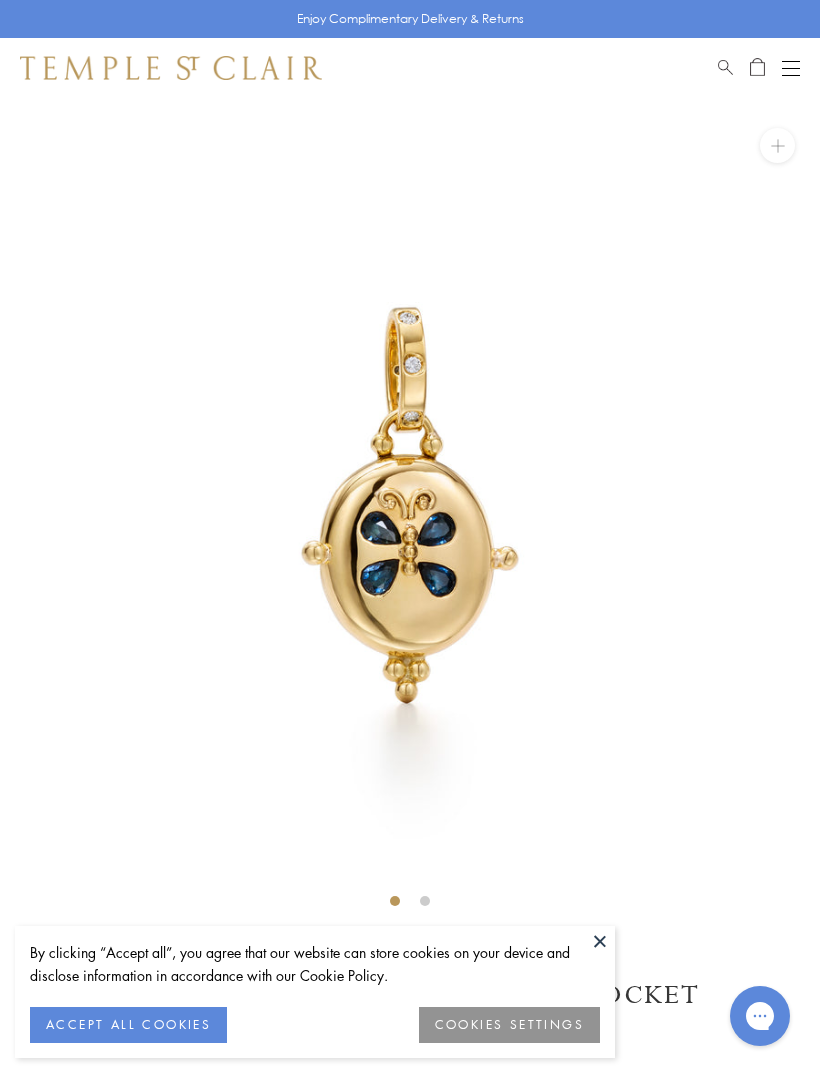 click at bounding box center (600, 941) 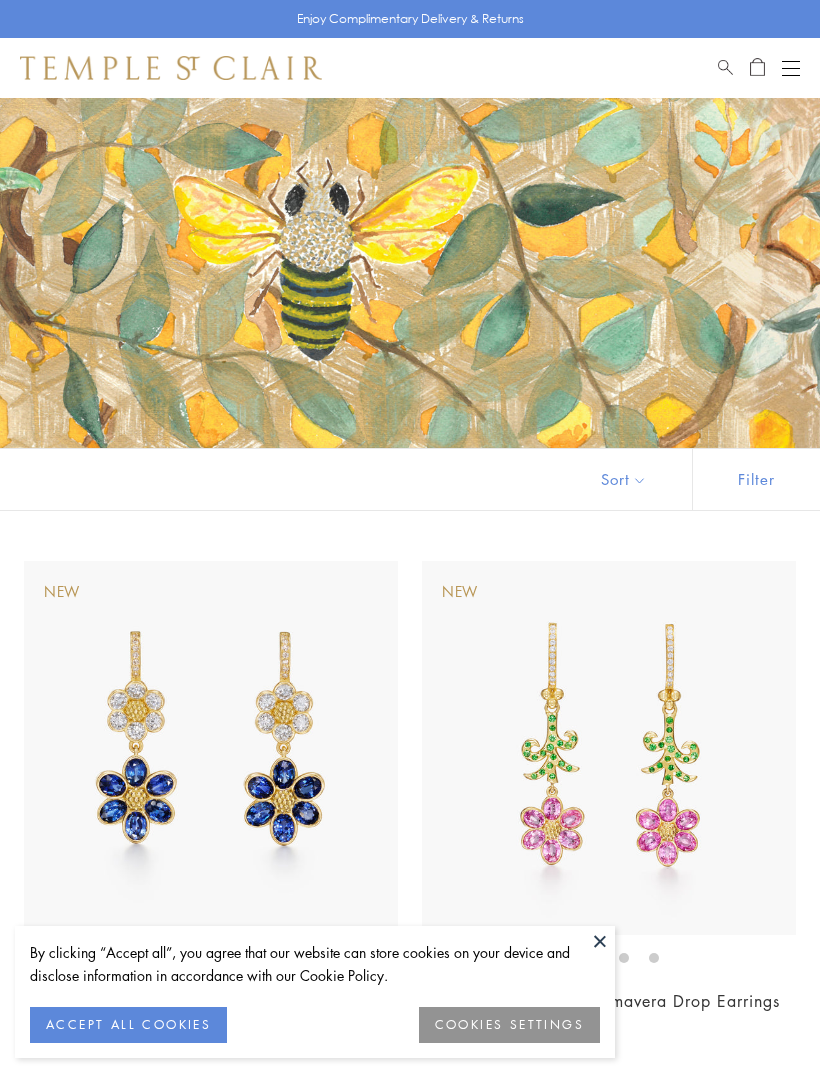 scroll, scrollTop: 0, scrollLeft: 0, axis: both 